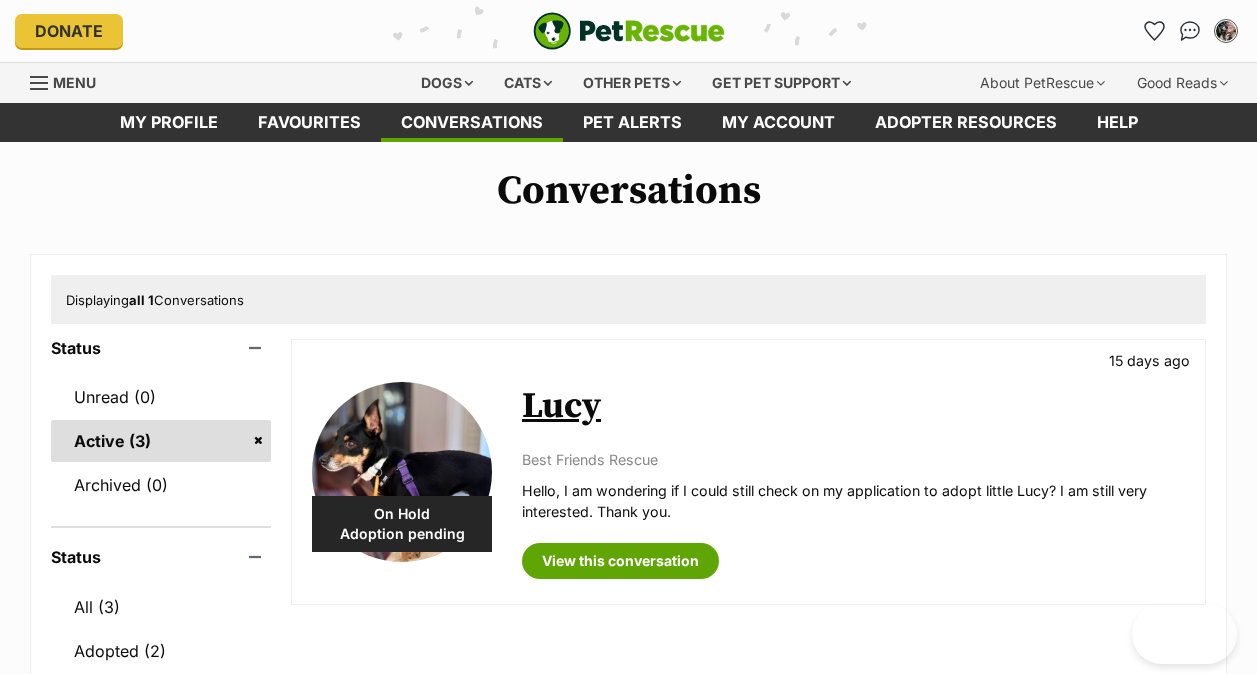 scroll, scrollTop: 27, scrollLeft: 0, axis: vertical 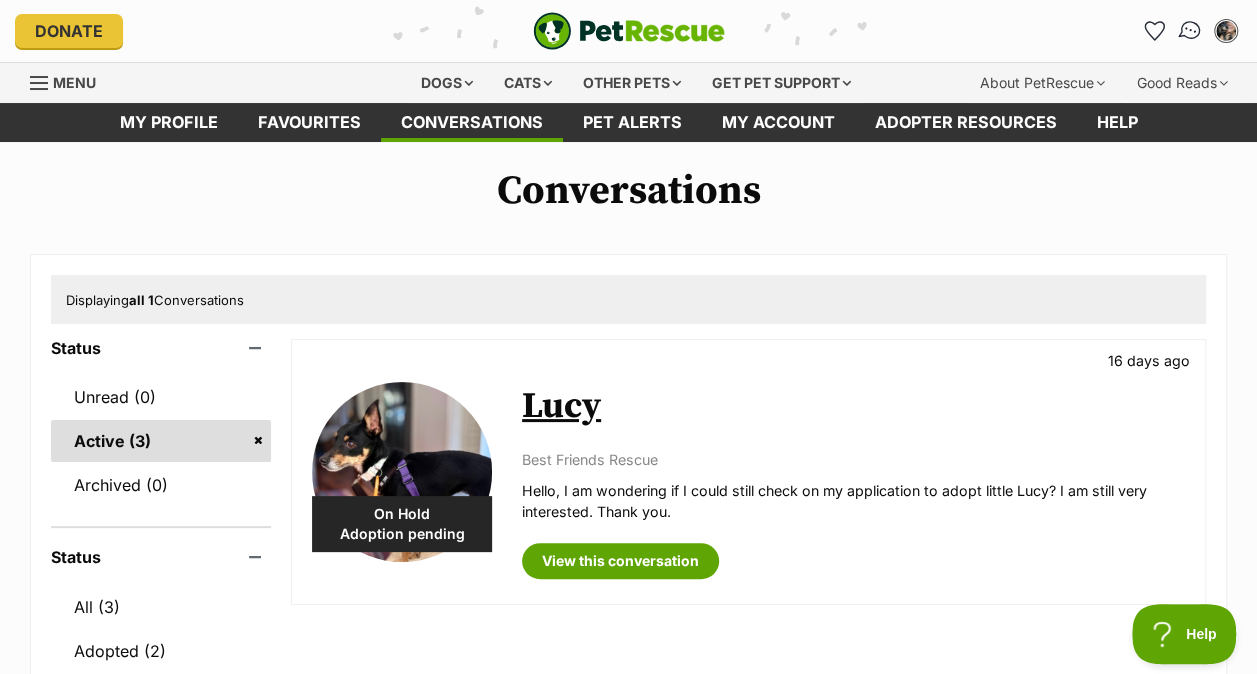 click at bounding box center (1190, 31) 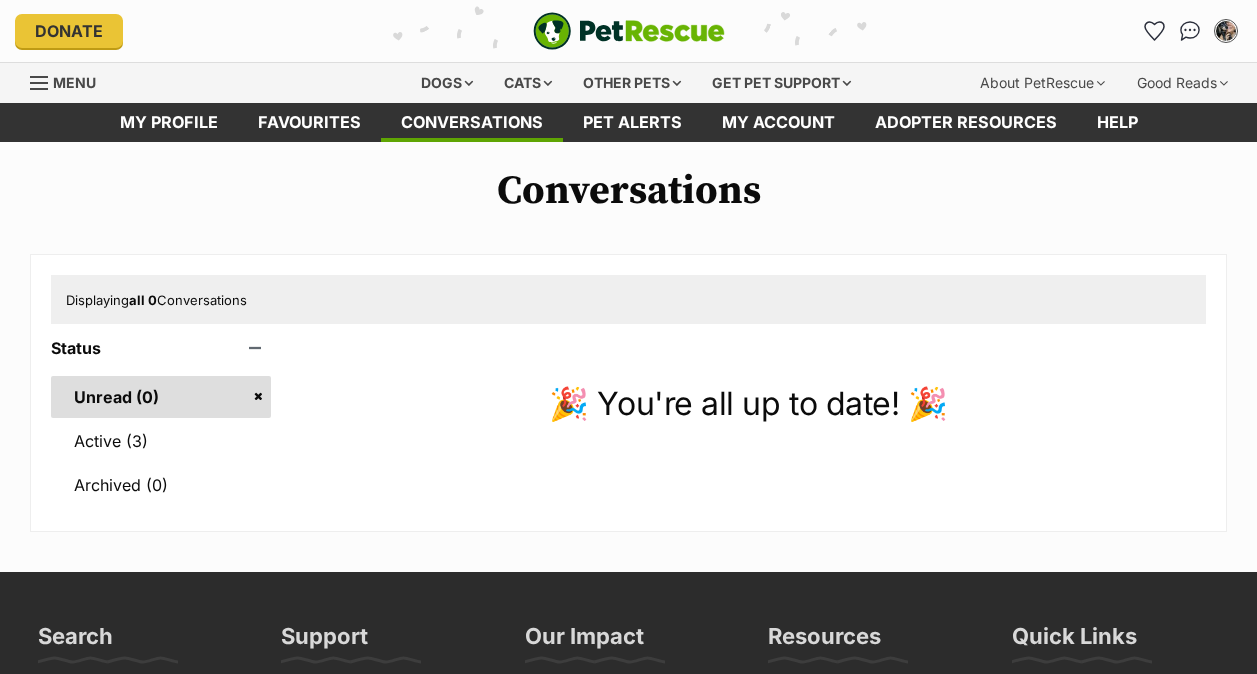 scroll, scrollTop: 0, scrollLeft: 0, axis: both 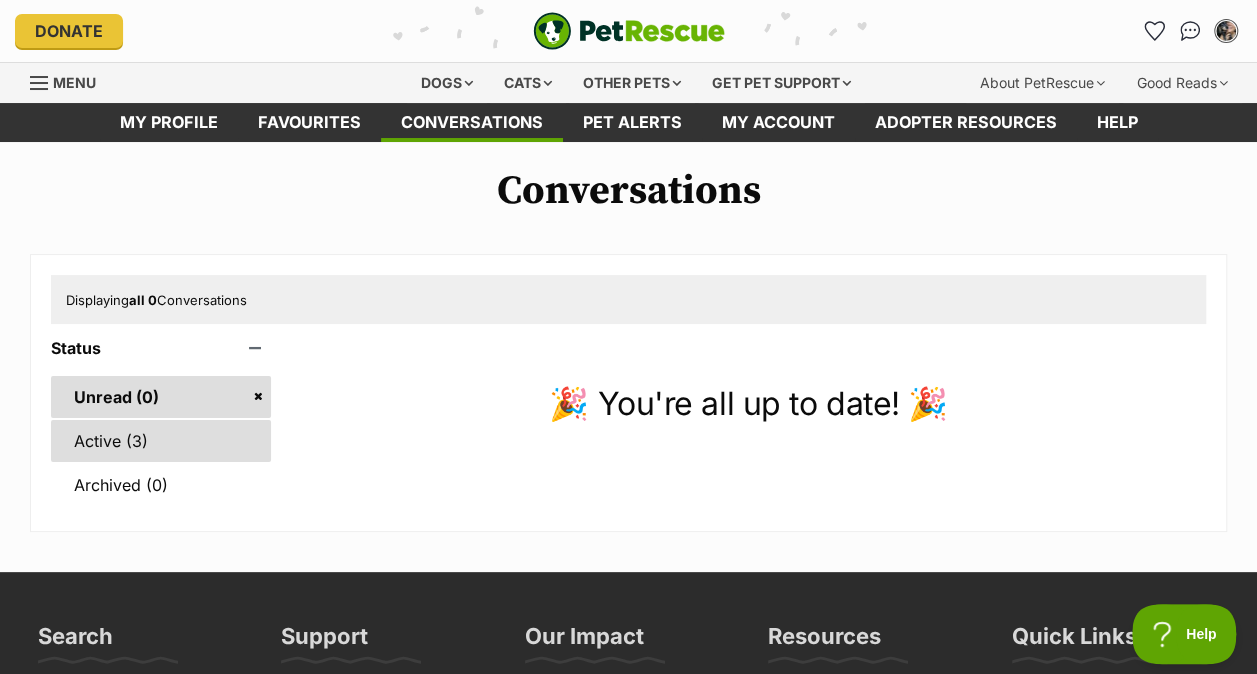 click on "Active (3)" at bounding box center (161, 441) 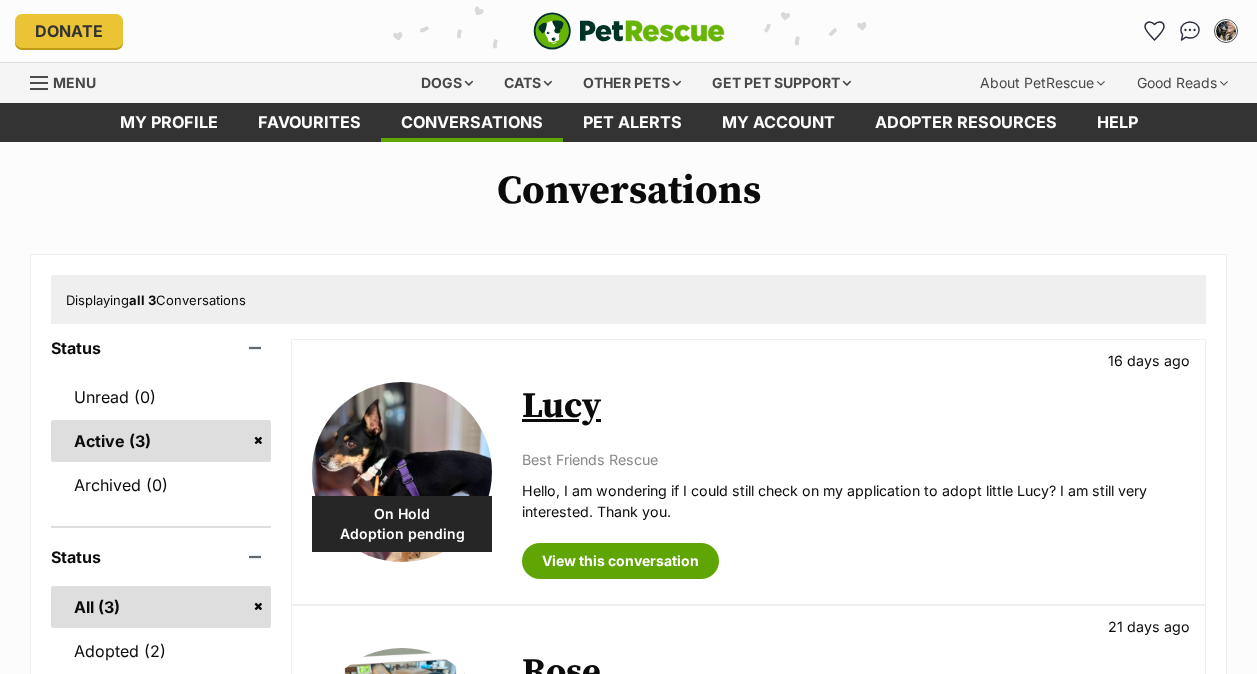 scroll, scrollTop: 0, scrollLeft: 0, axis: both 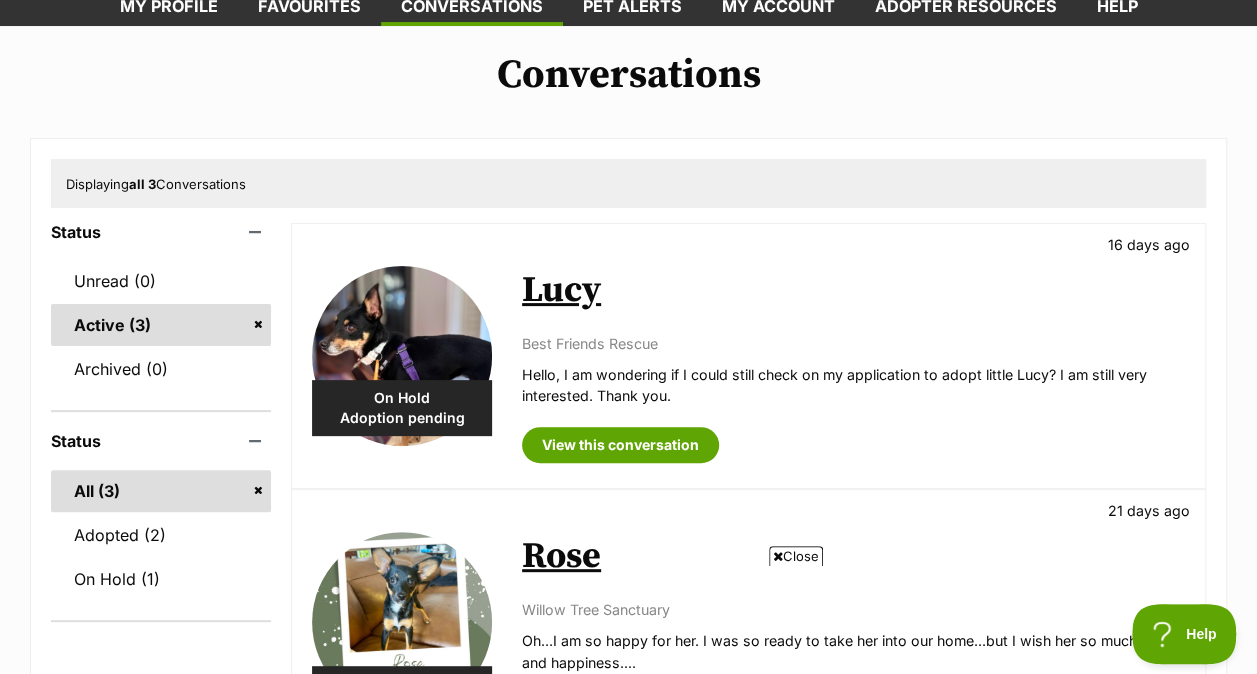 click at bounding box center [402, 356] 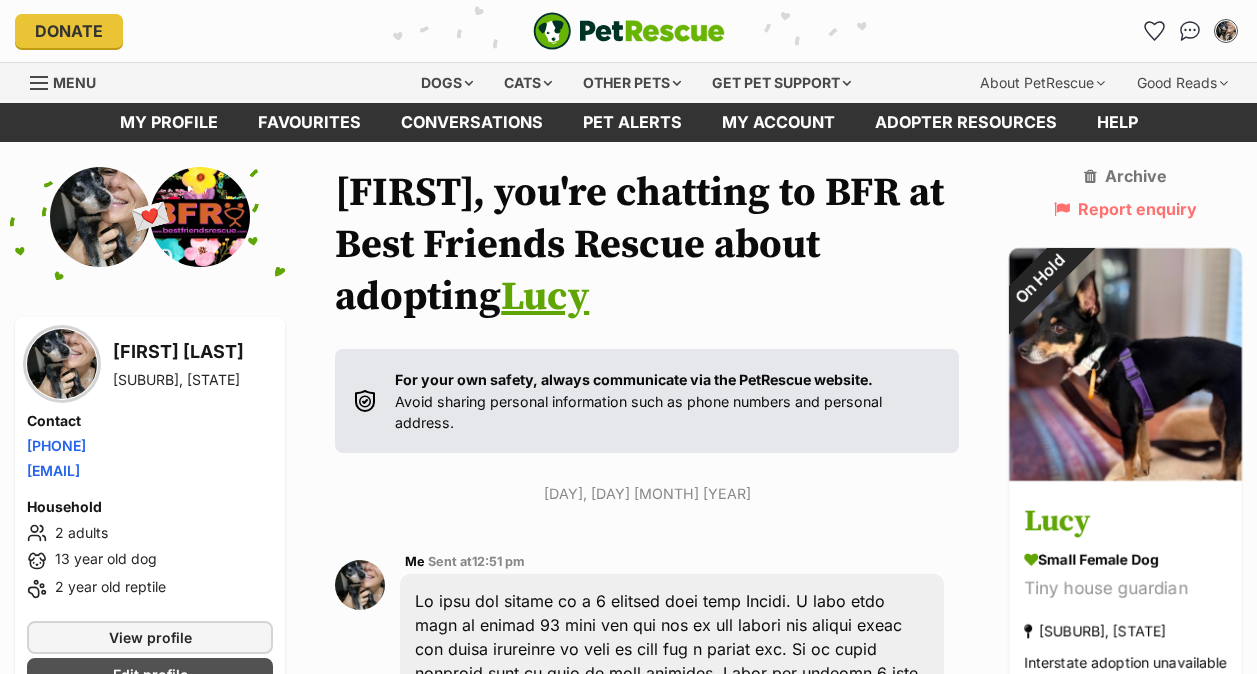scroll, scrollTop: 246, scrollLeft: 0, axis: vertical 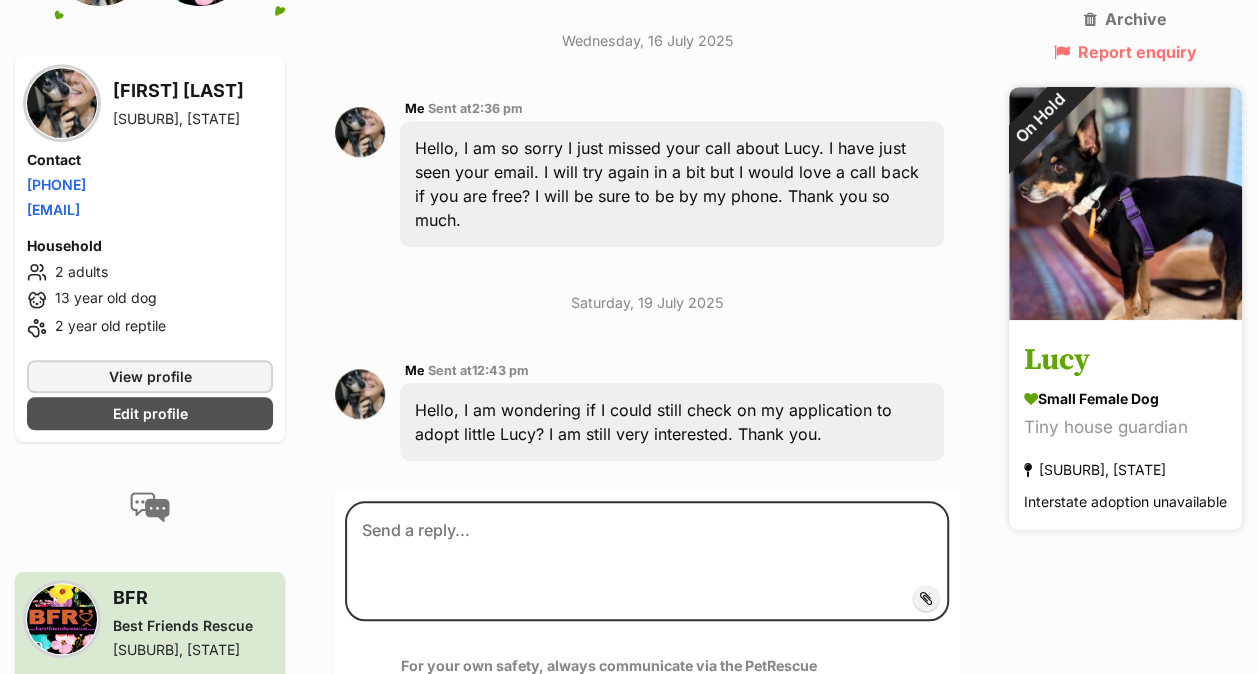 click at bounding box center (1125, 204) 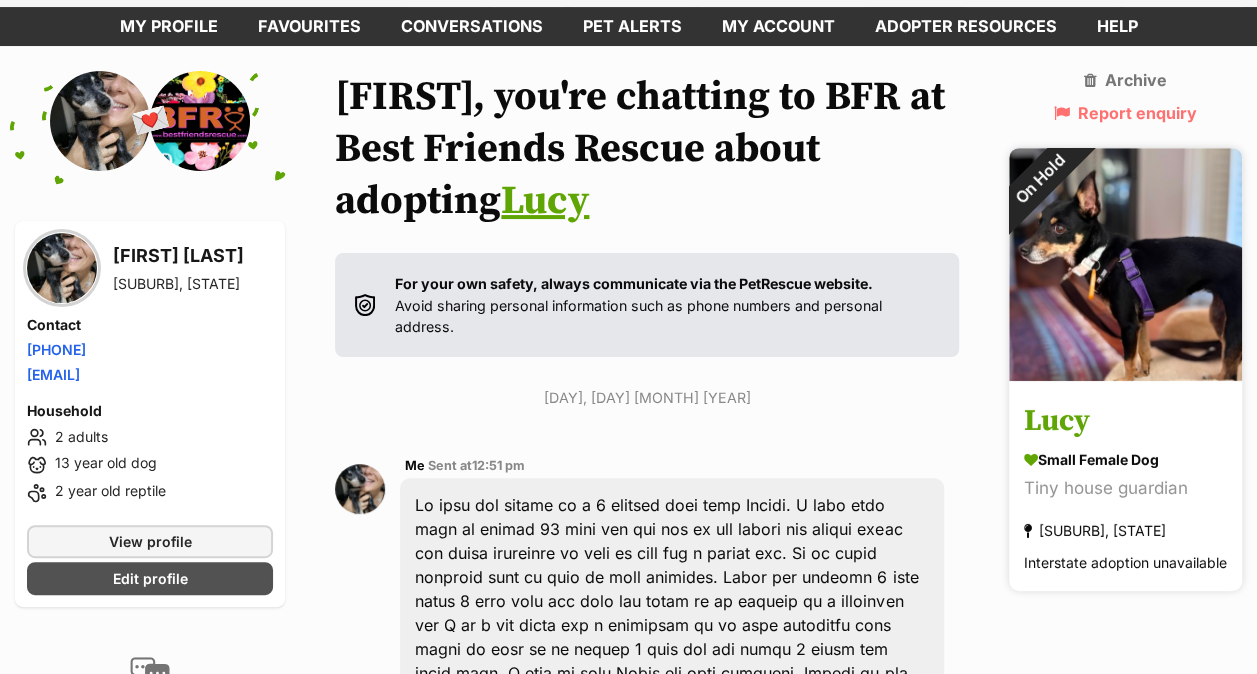 scroll, scrollTop: 0, scrollLeft: 0, axis: both 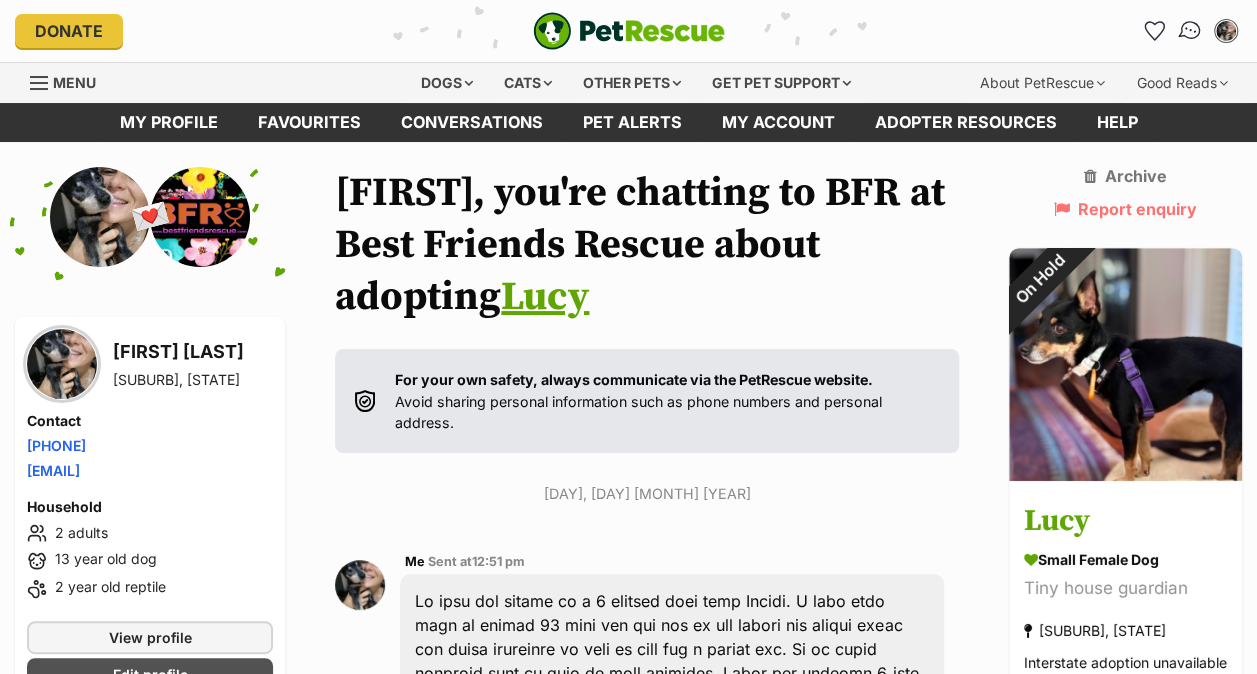click at bounding box center [1190, 31] 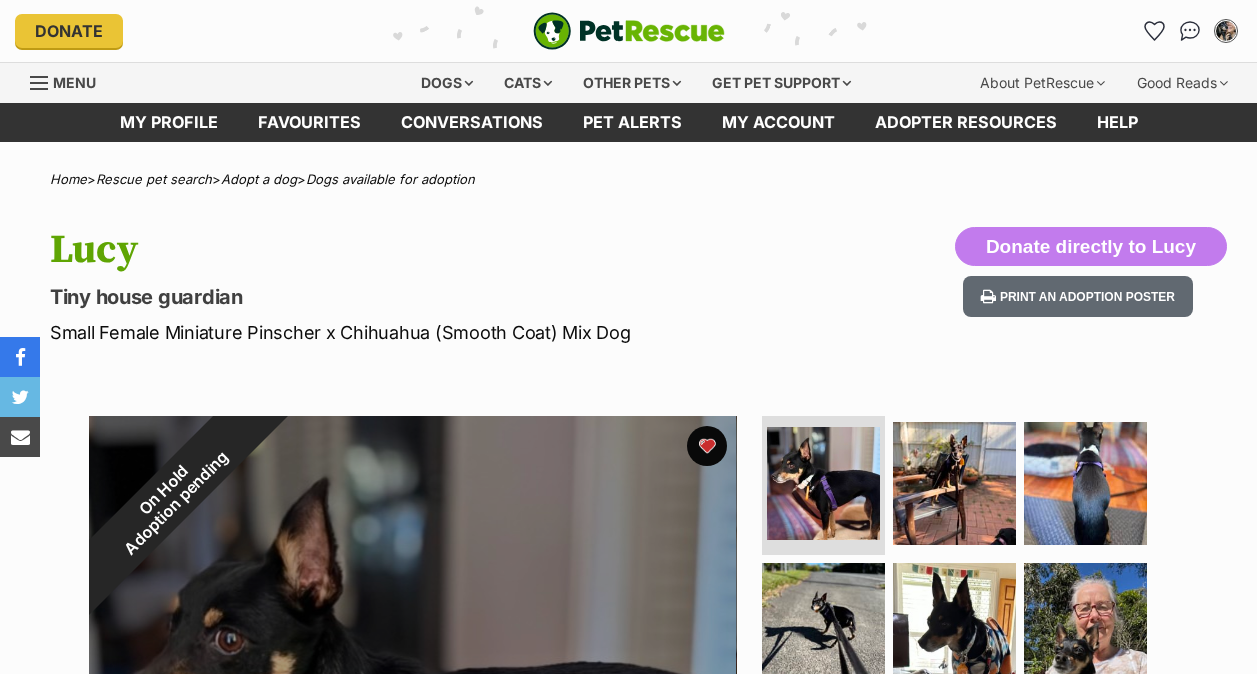 scroll, scrollTop: 0, scrollLeft: 0, axis: both 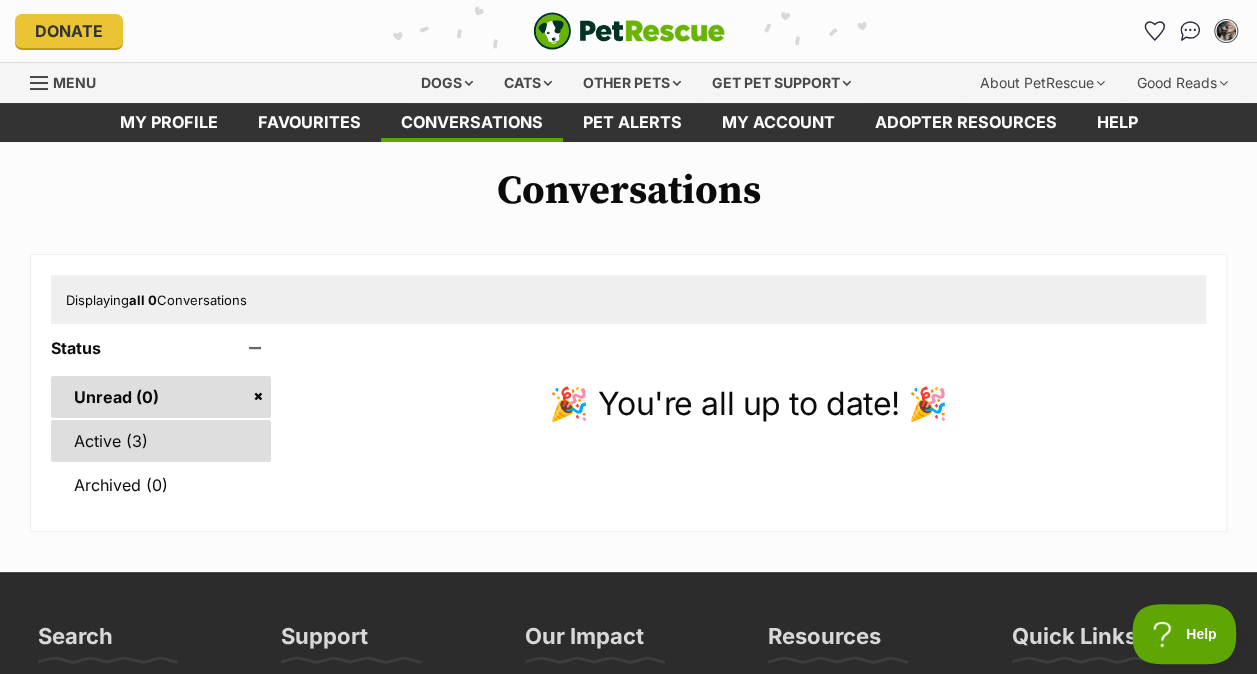 click on "Active (3)" at bounding box center (161, 441) 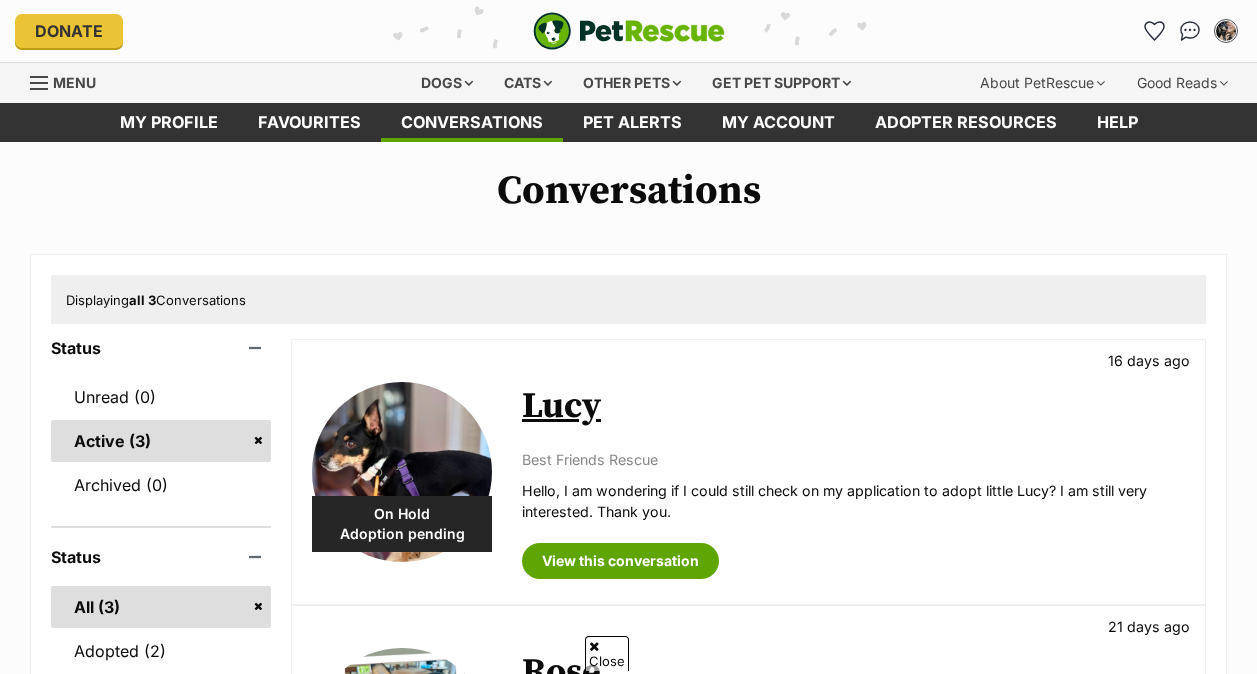 scroll, scrollTop: 117, scrollLeft: 0, axis: vertical 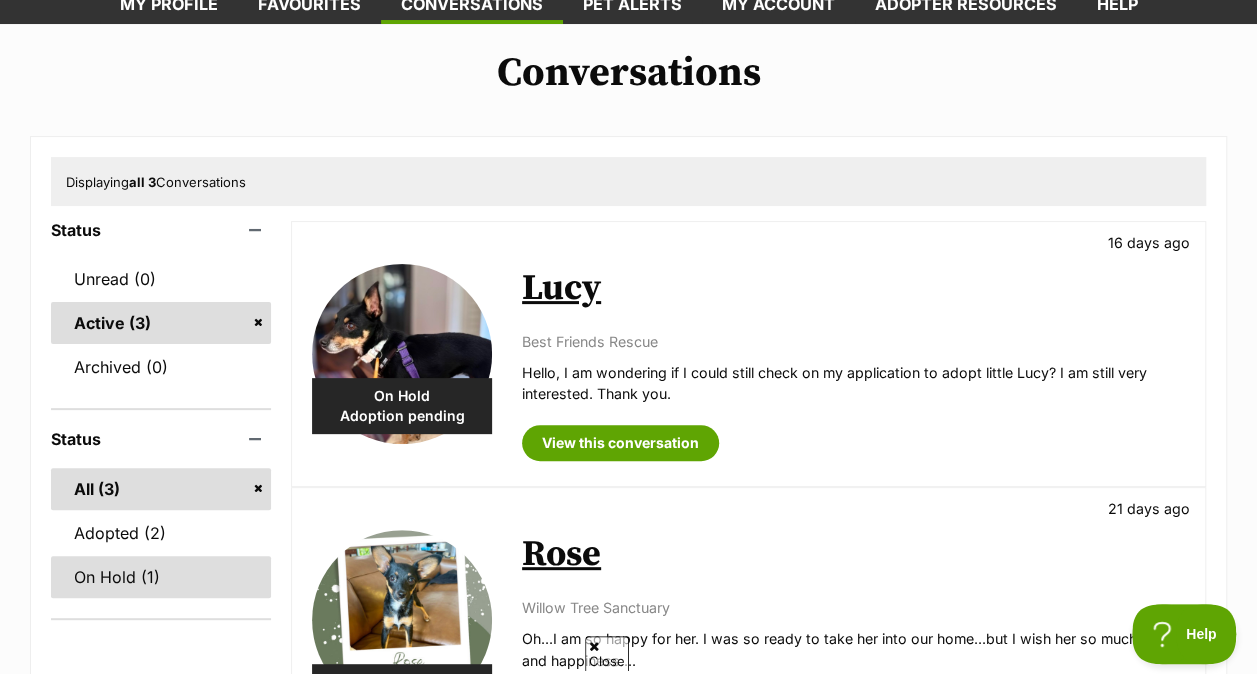 click on "On Hold (1)" at bounding box center (161, 577) 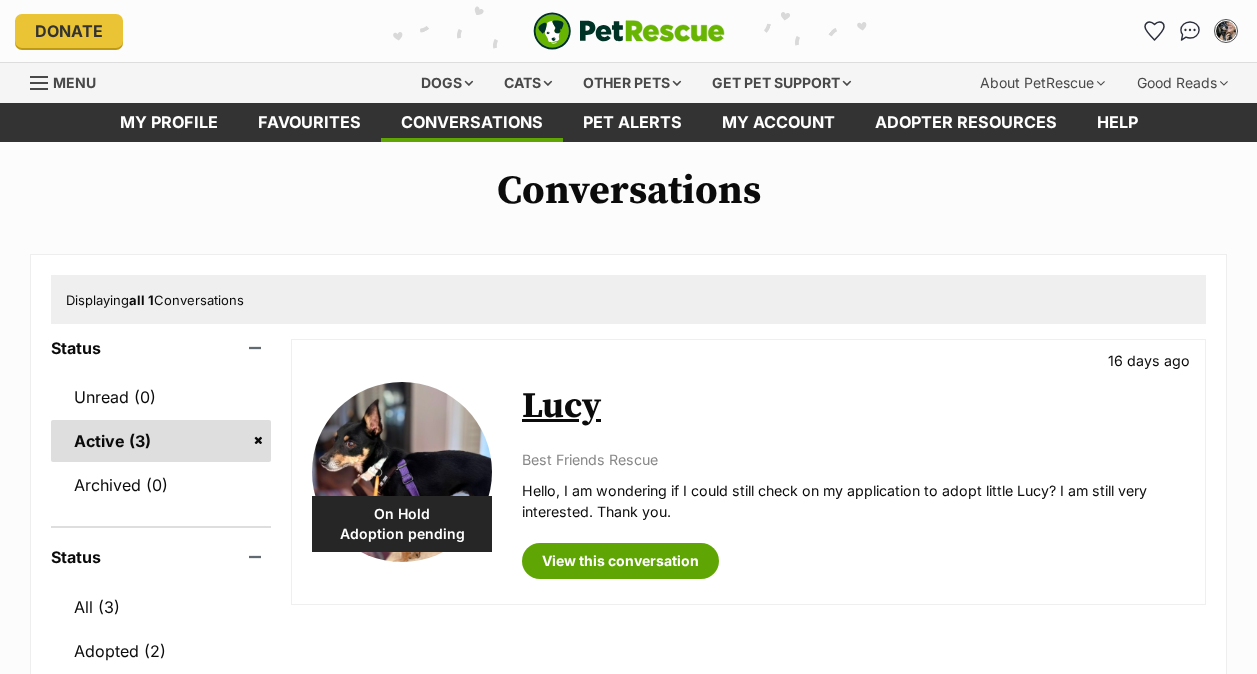 scroll, scrollTop: 0, scrollLeft: 0, axis: both 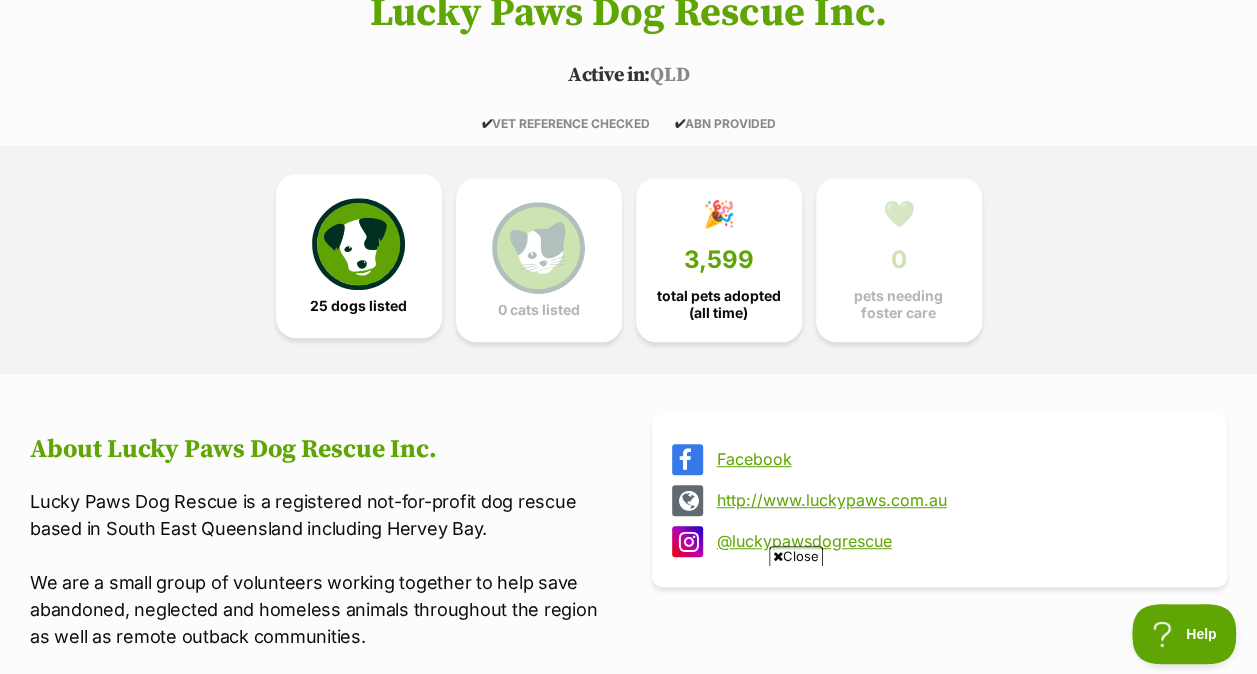 click on "25 dogs listed" at bounding box center [359, 256] 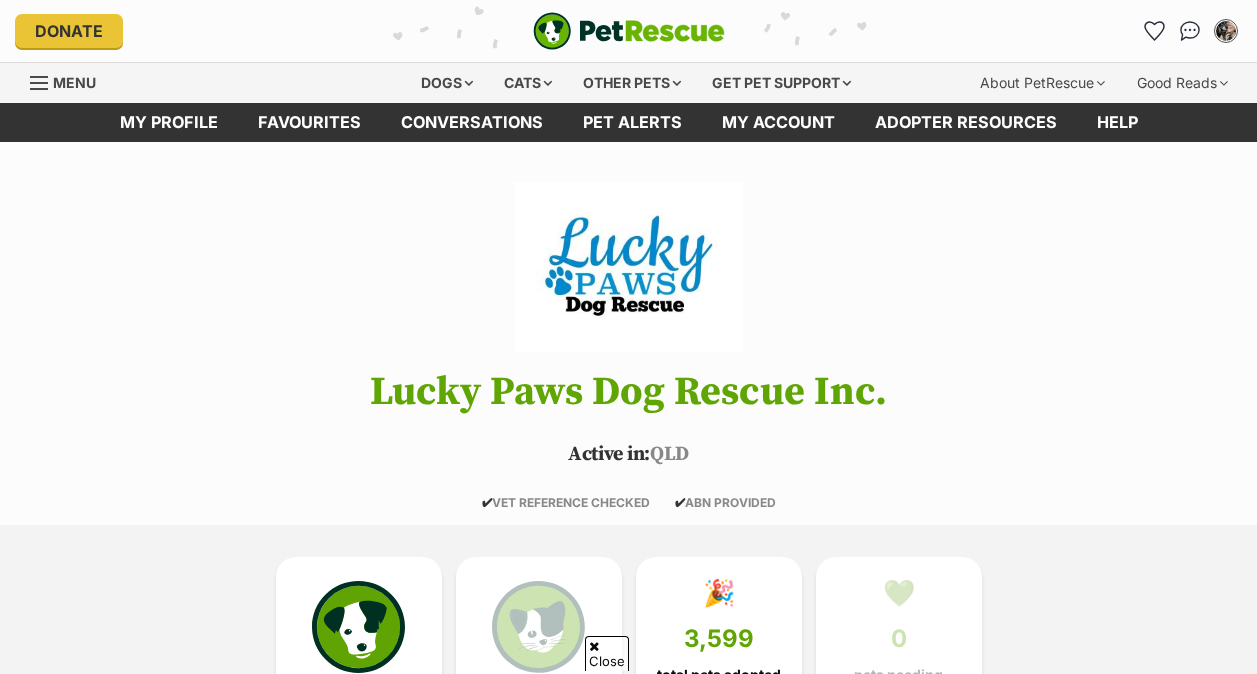 scroll, scrollTop: 1582, scrollLeft: 0, axis: vertical 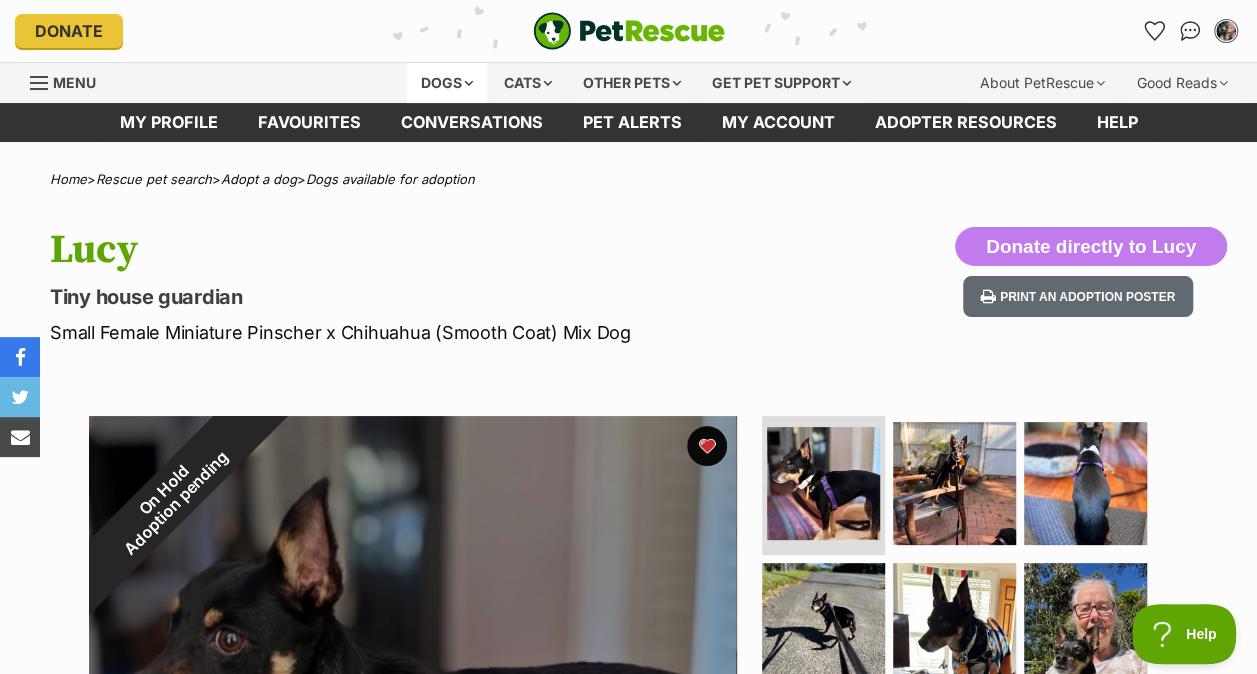click on "Dogs" at bounding box center [447, 83] 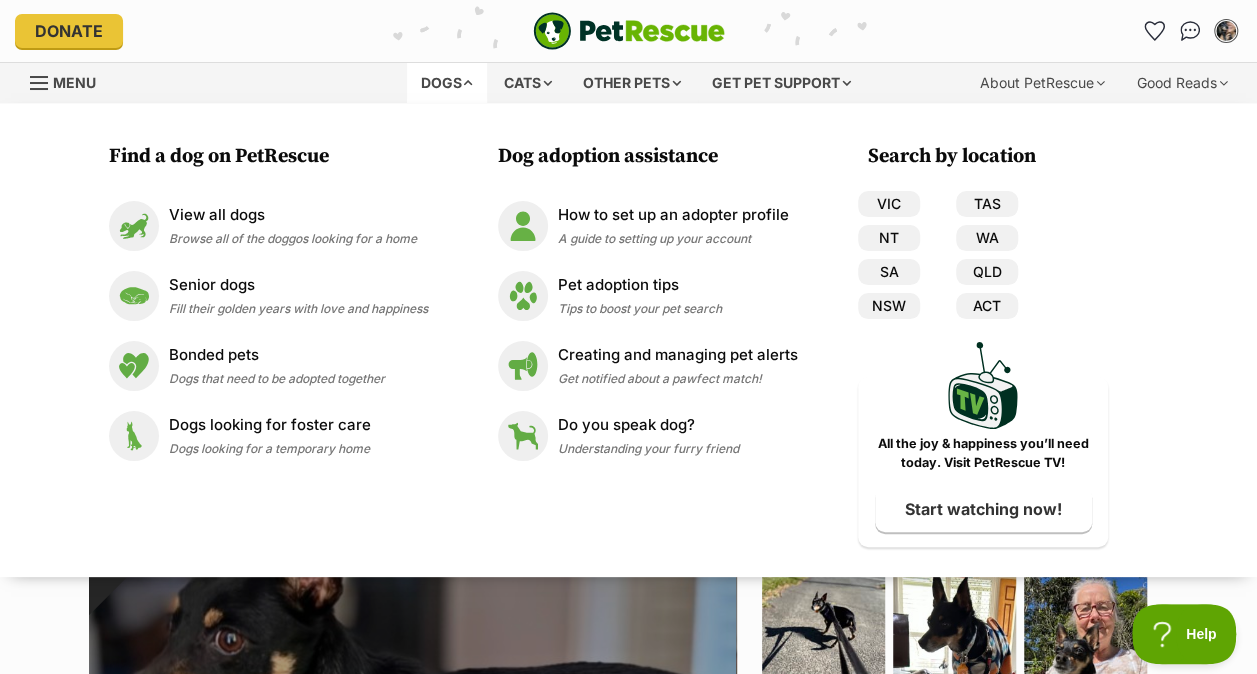 scroll, scrollTop: 0, scrollLeft: 0, axis: both 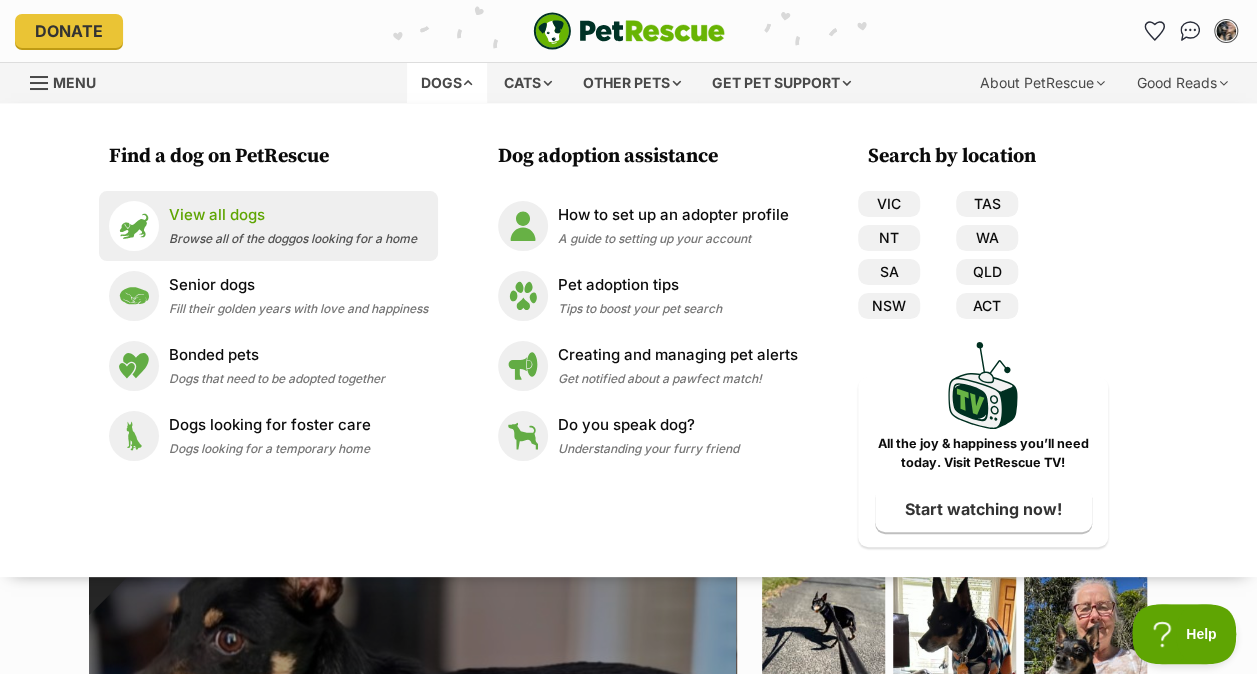 click on "View all dogs" at bounding box center (293, 215) 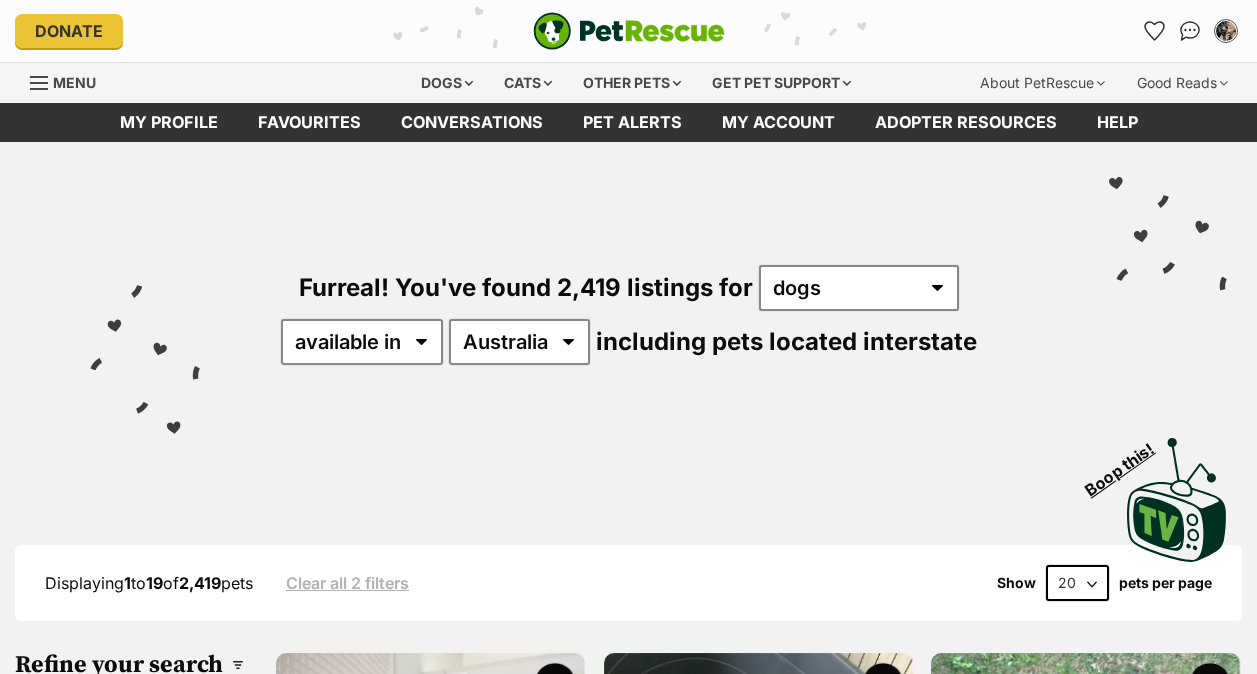 scroll, scrollTop: 0, scrollLeft: 0, axis: both 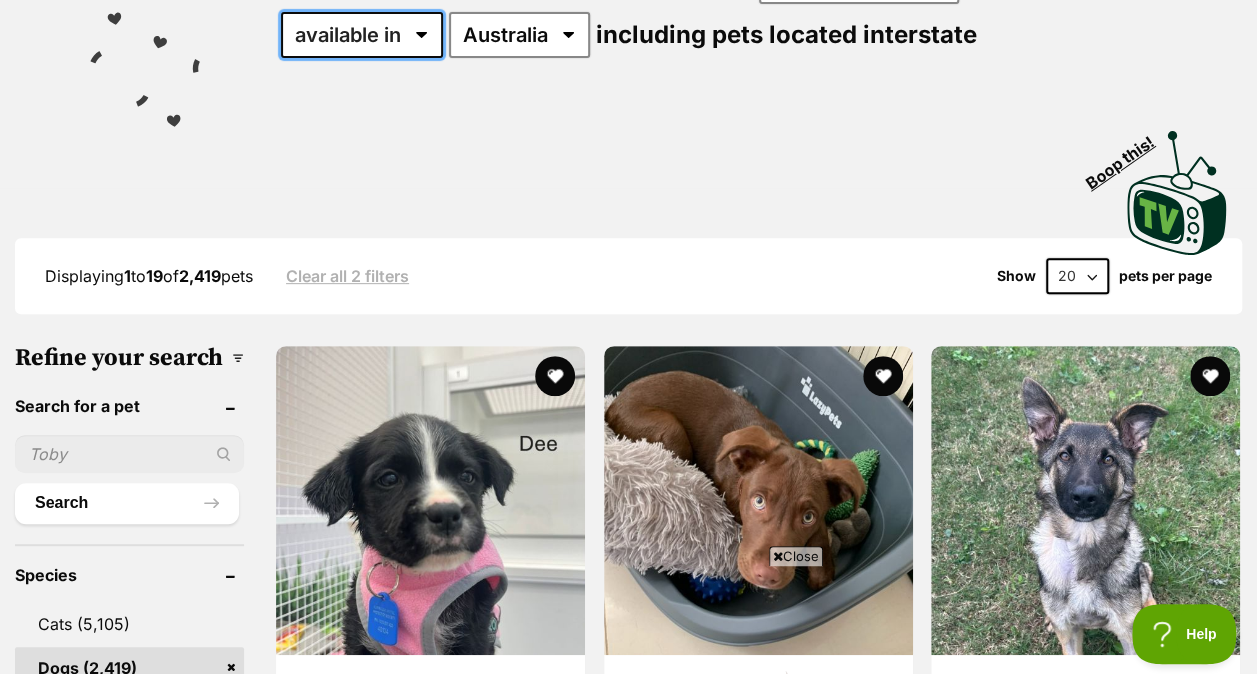 drag, startPoint x: 567, startPoint y: 247, endPoint x: 406, endPoint y: 48, distance: 255.97266 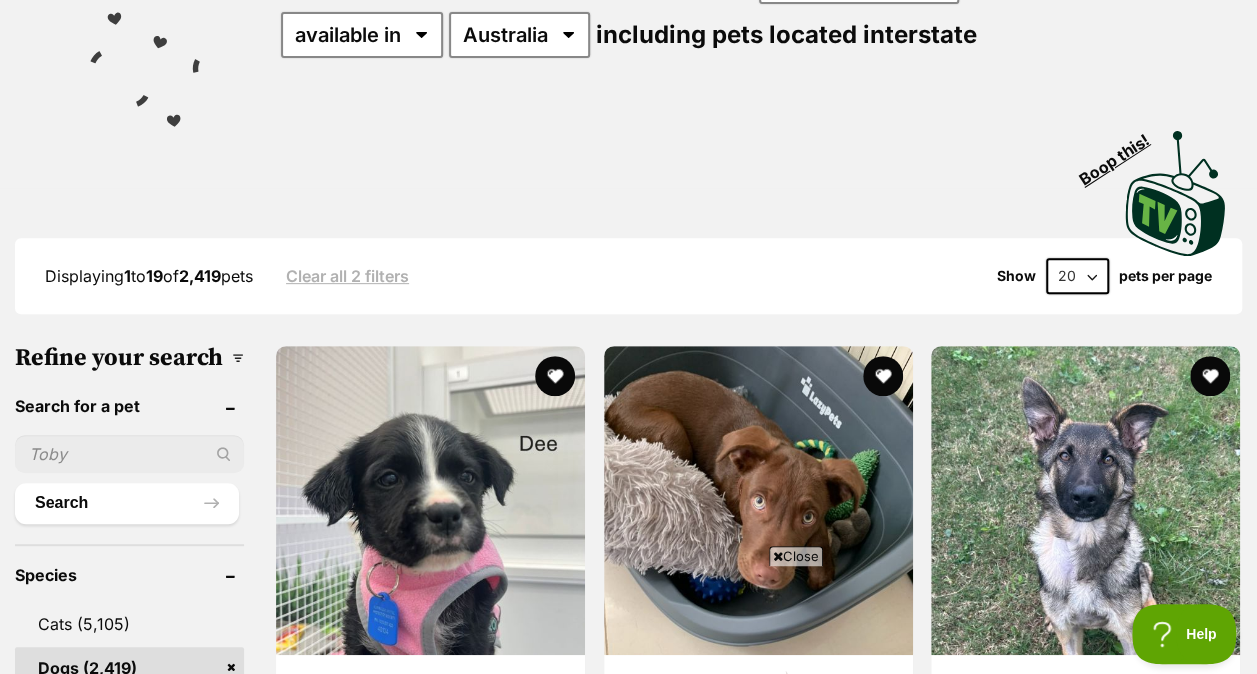 click on "Visit PetRescue TV (external site)
Boop this!" at bounding box center [628, 186] 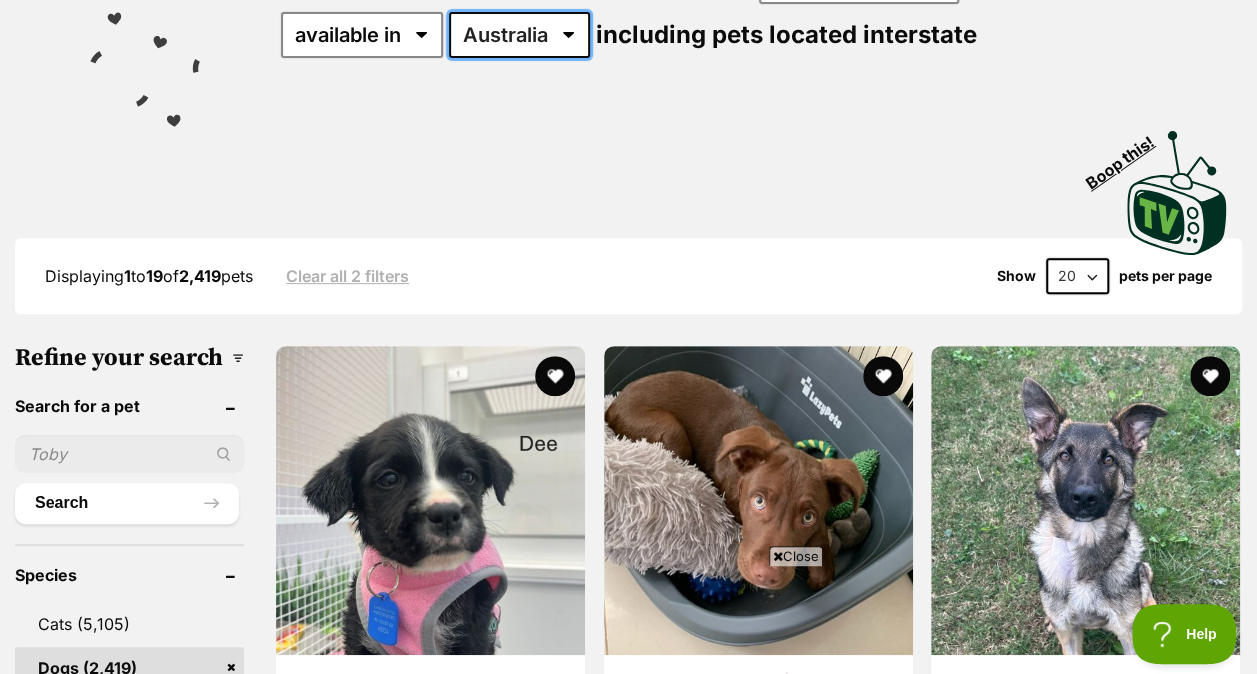 click on "Australia
ACT
NSW
NT
QLD
SA
TAS
VIC
WA" at bounding box center [519, 35] 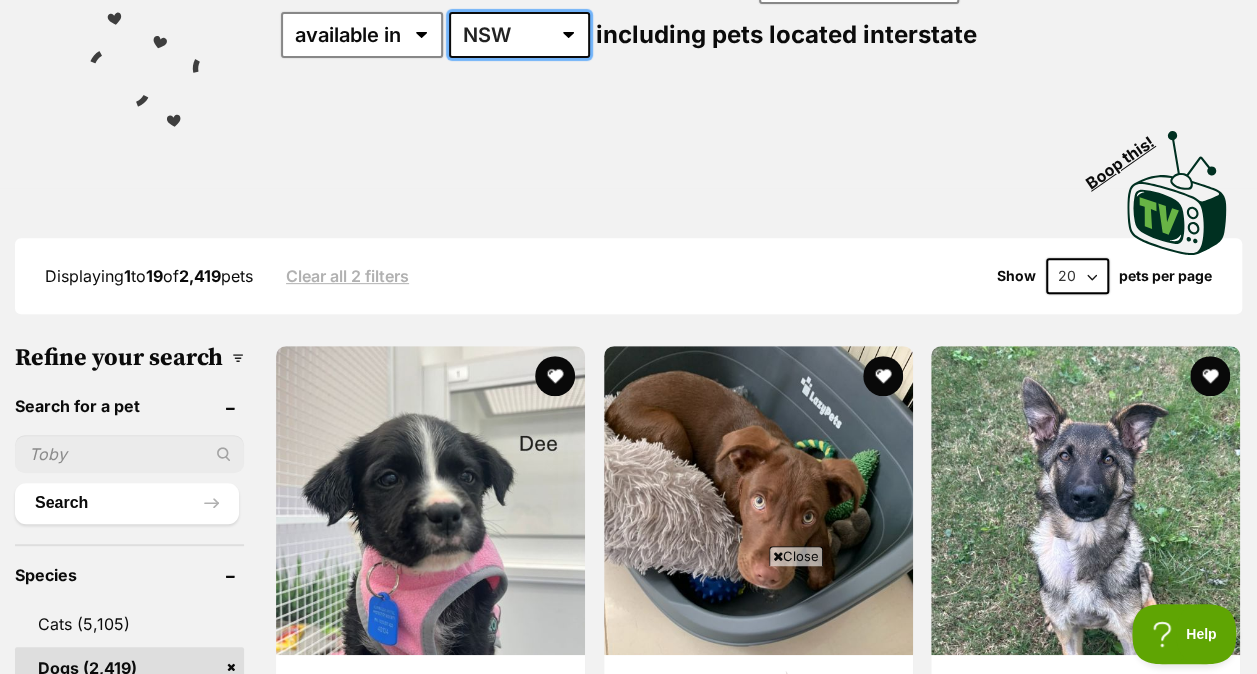 click on "Australia
ACT
NSW
NT
QLD
SA
TAS
VIC
WA" at bounding box center (519, 35) 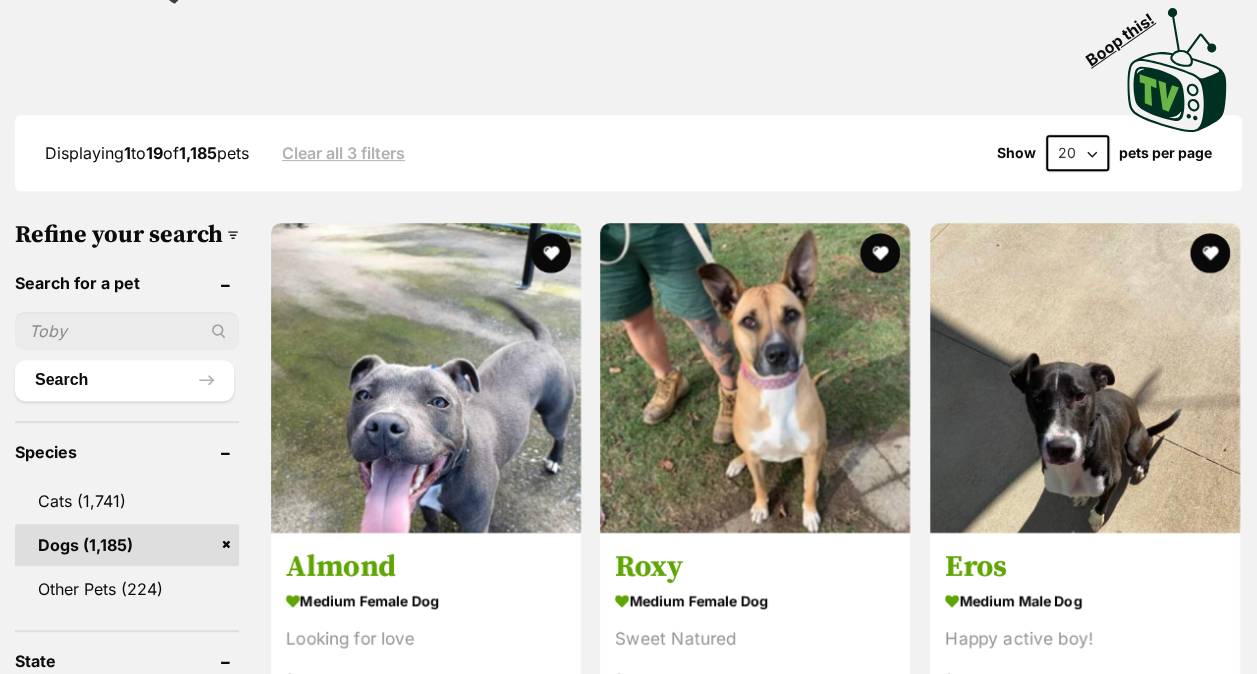 scroll, scrollTop: 0, scrollLeft: 0, axis: both 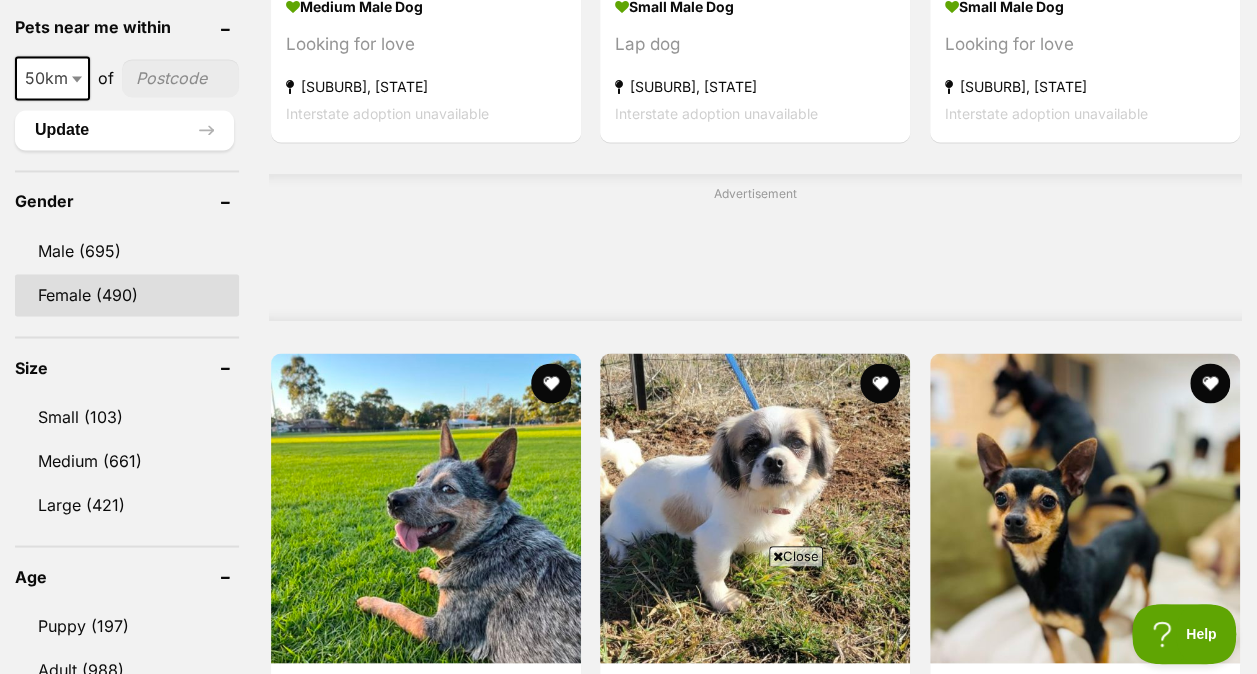 click on "Female (490)" at bounding box center [127, 295] 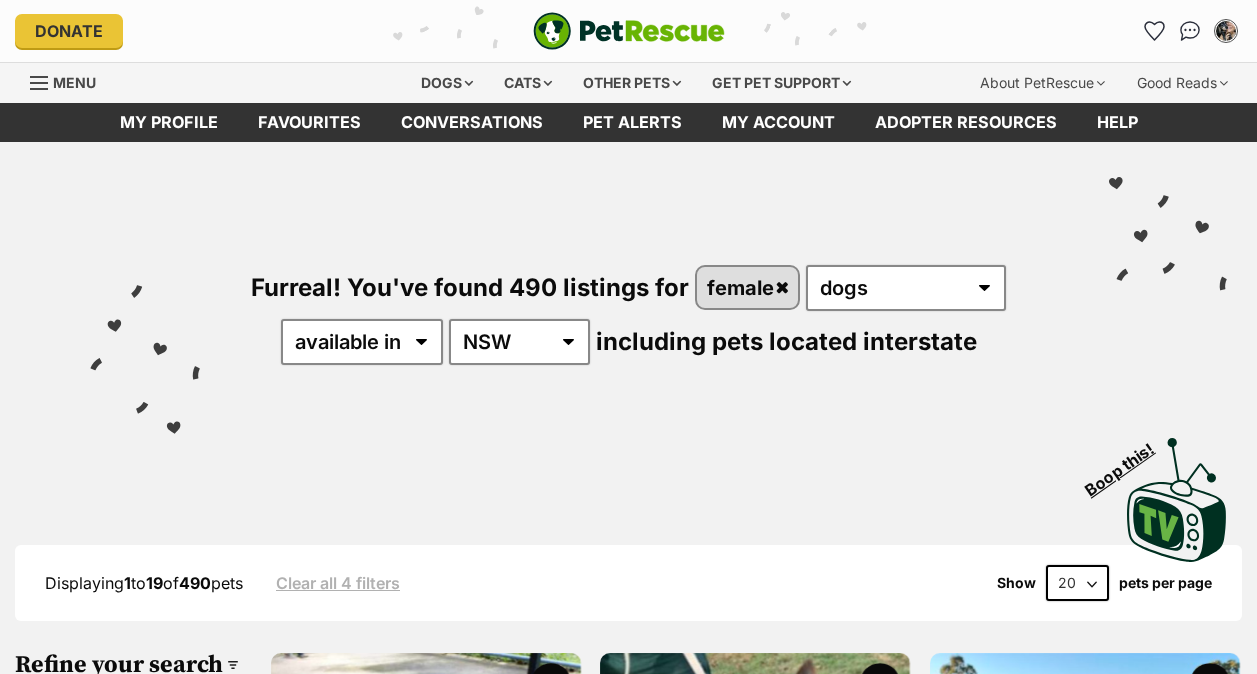 scroll, scrollTop: 0, scrollLeft: 0, axis: both 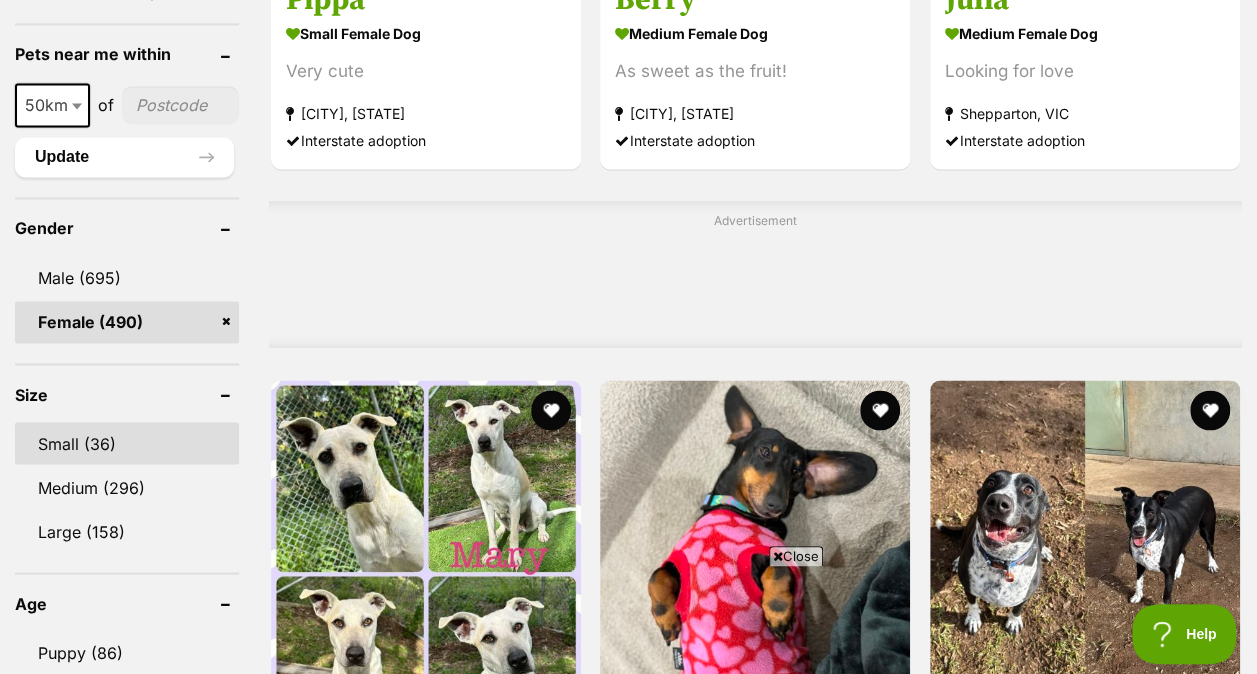 click on "Small (36)" at bounding box center (127, 443) 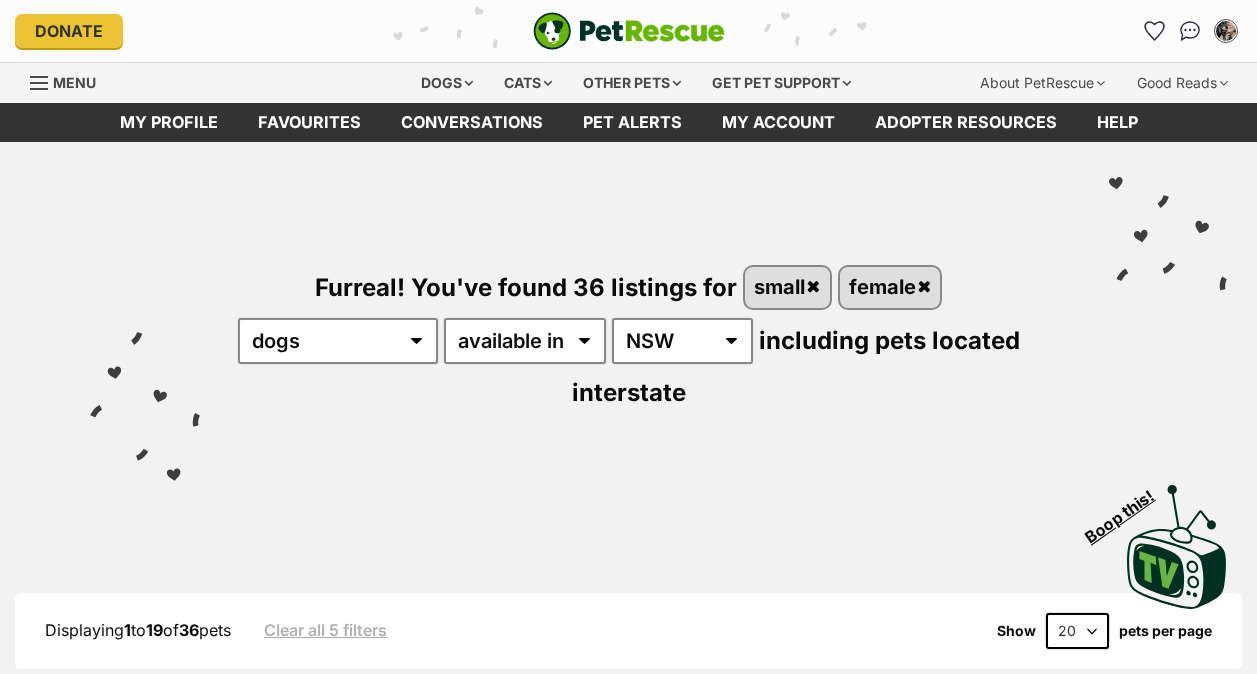 scroll, scrollTop: 0, scrollLeft: 0, axis: both 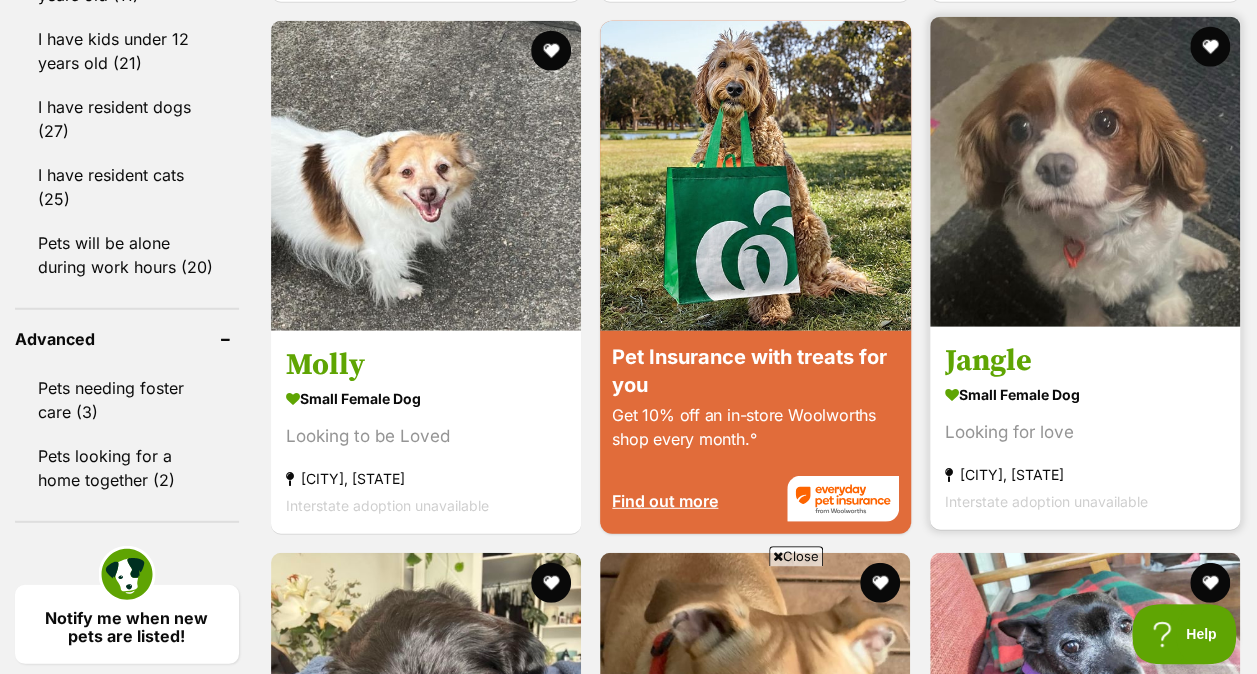 click at bounding box center [1085, 172] 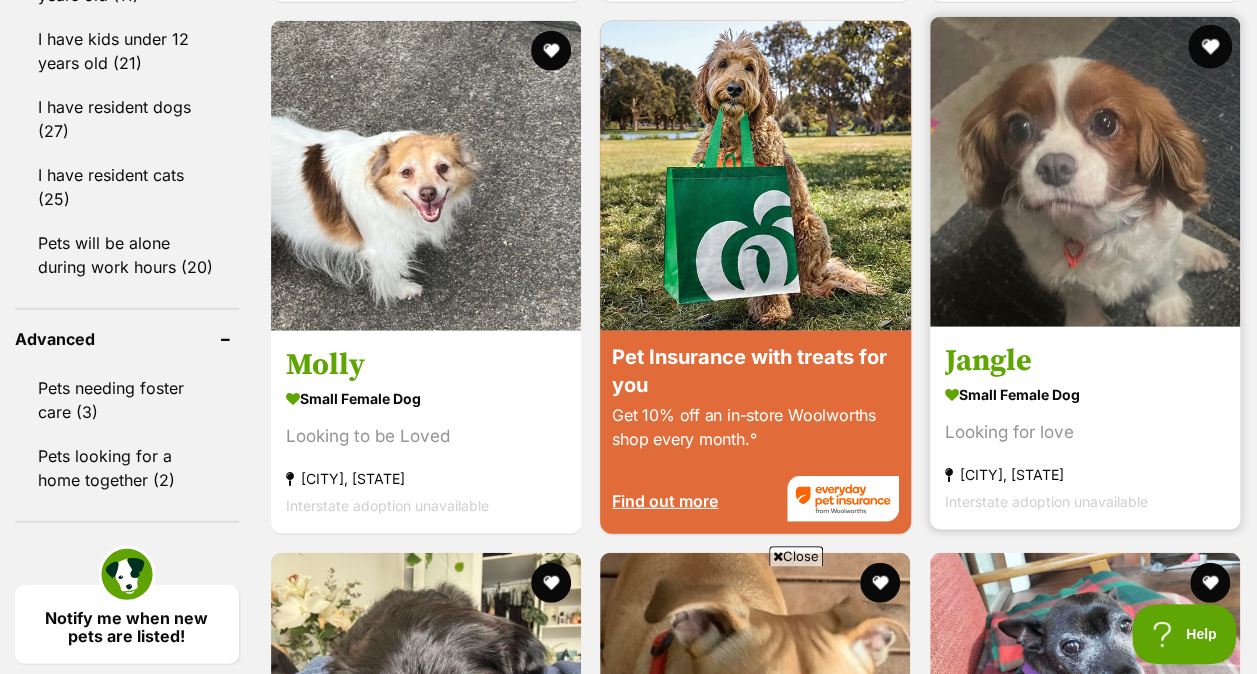 click at bounding box center (1210, 47) 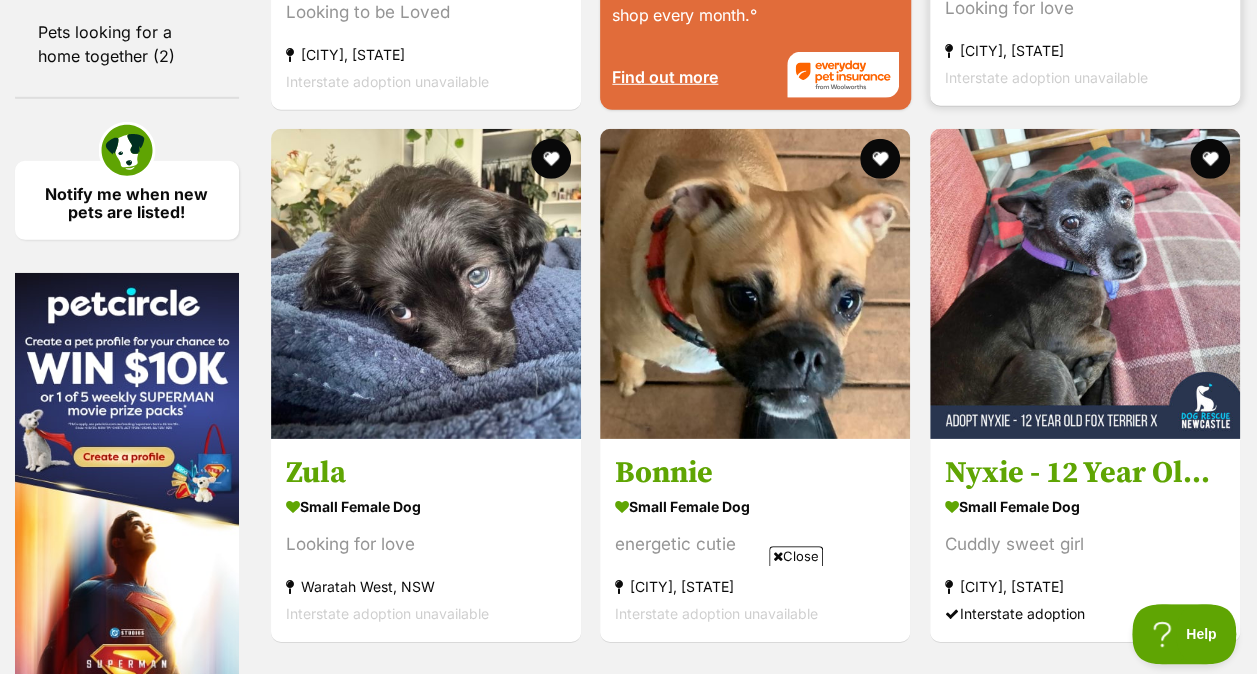 scroll, scrollTop: 2958, scrollLeft: 0, axis: vertical 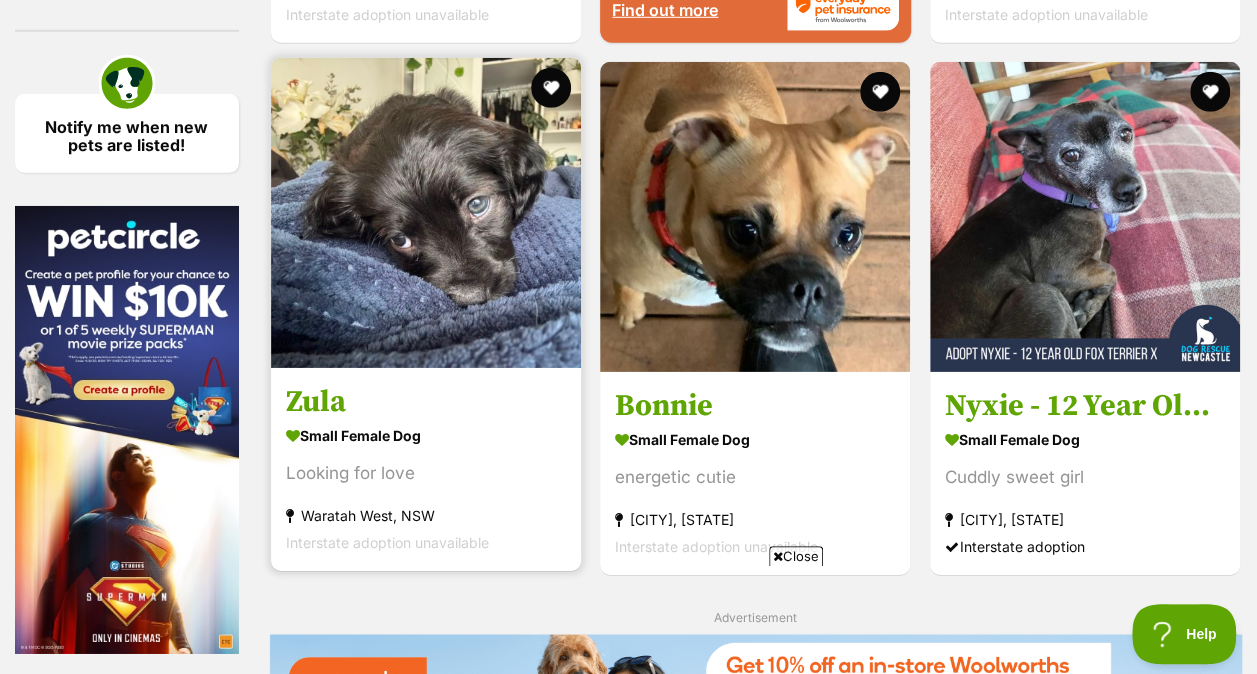 click at bounding box center (426, 213) 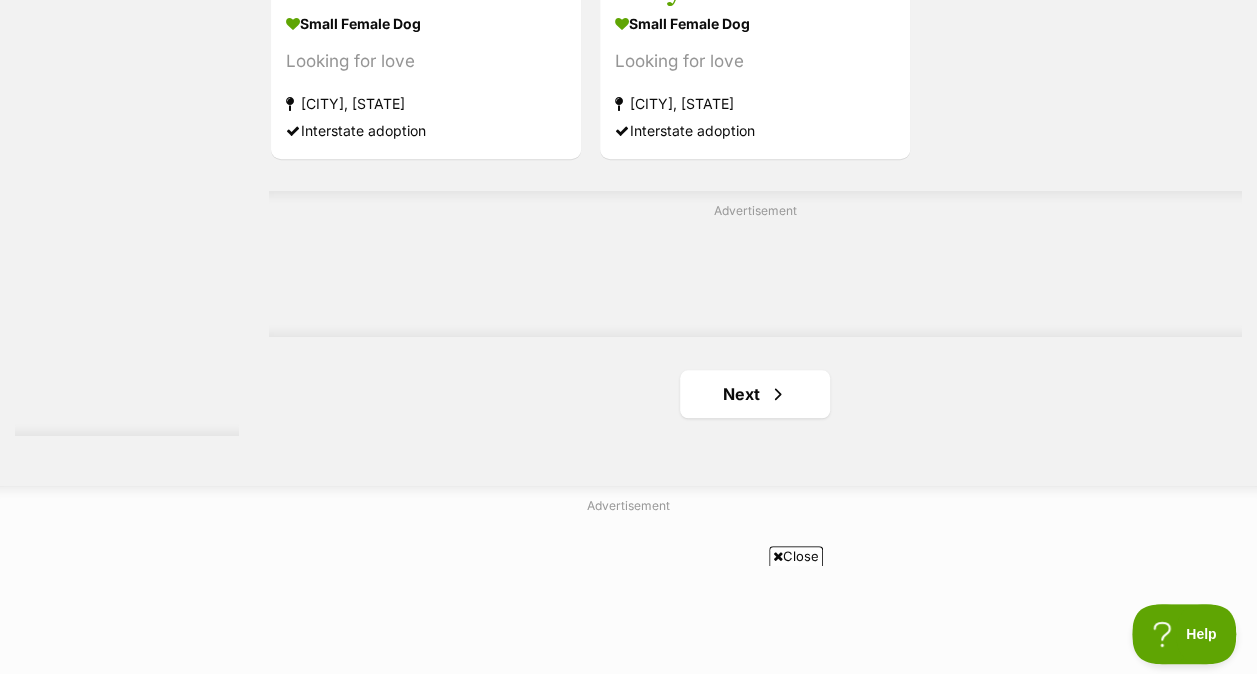scroll, scrollTop: 4643, scrollLeft: 0, axis: vertical 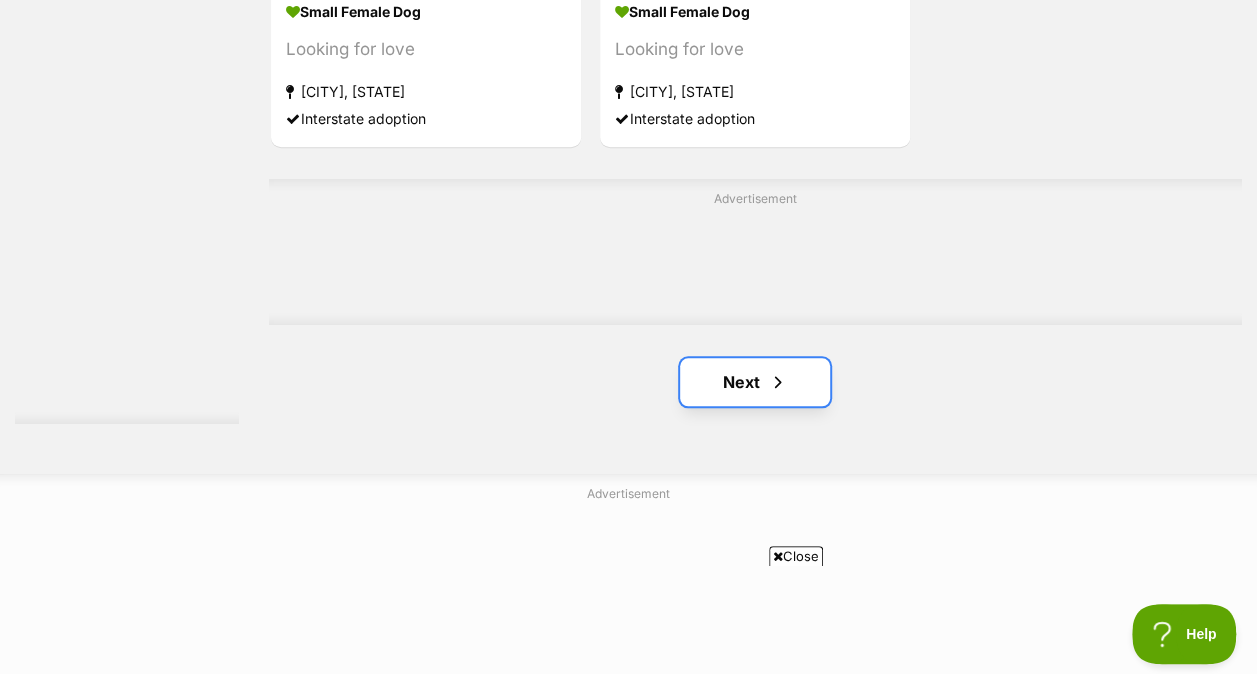 click on "Next" at bounding box center (755, 382) 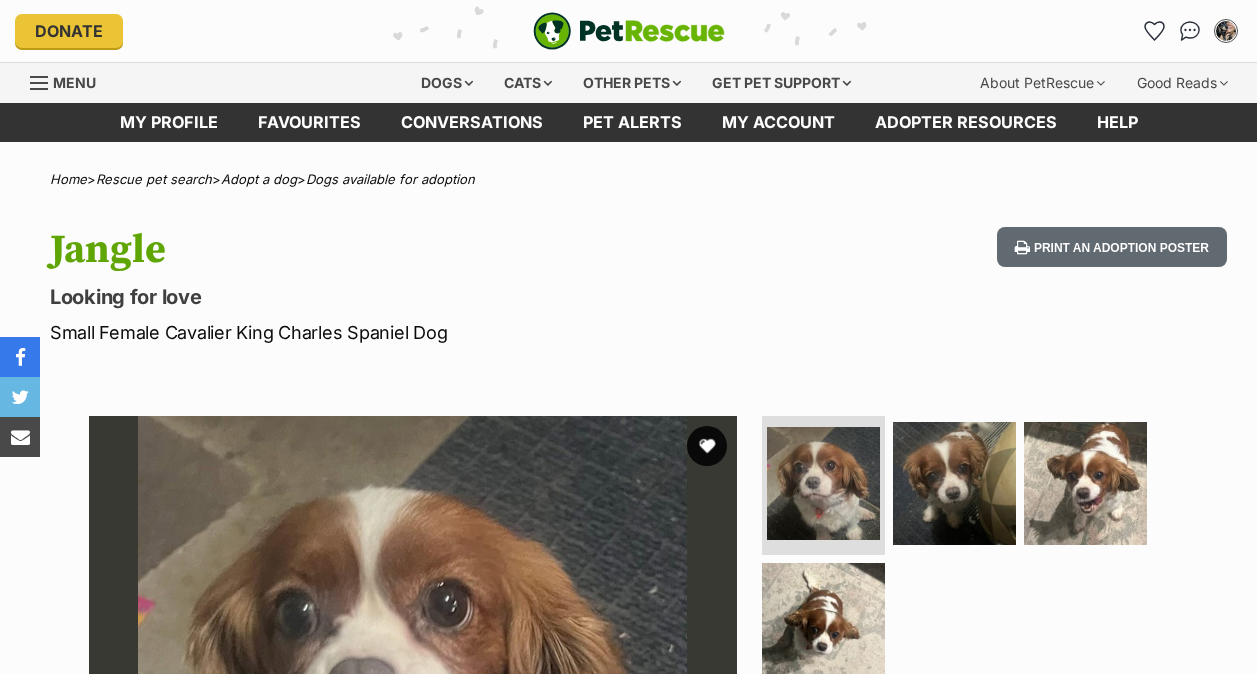 scroll, scrollTop: 0, scrollLeft: 0, axis: both 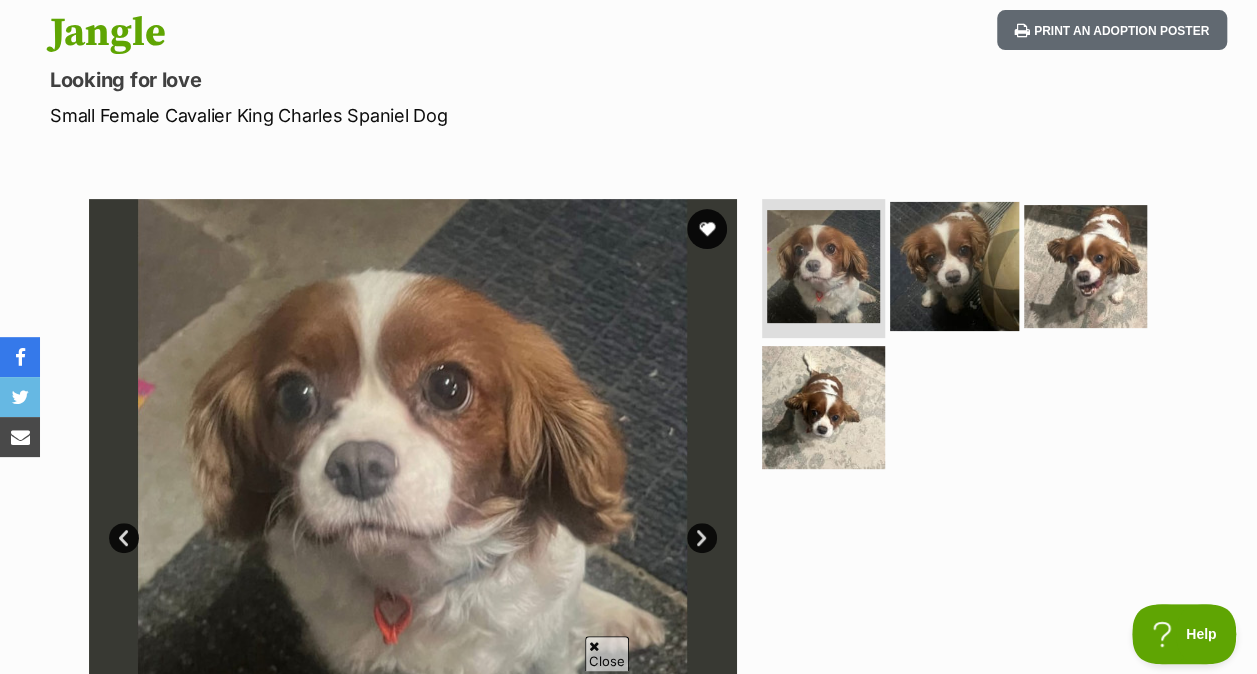 click at bounding box center [954, 265] 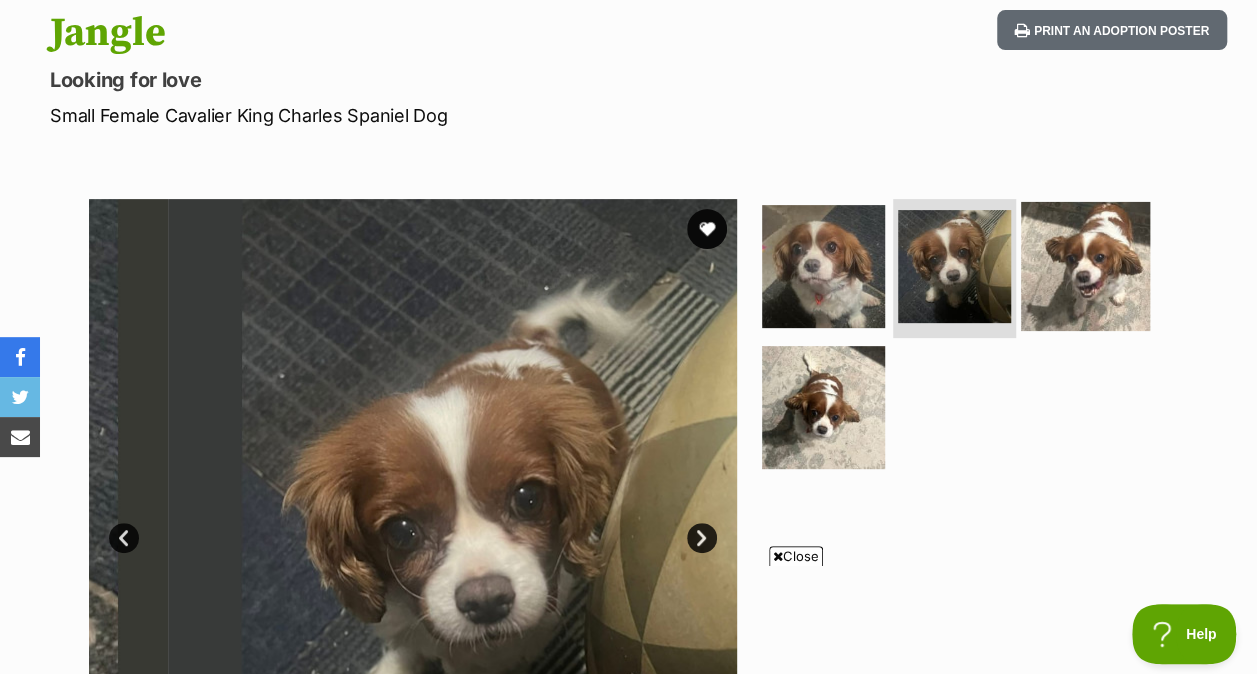 scroll, scrollTop: 0, scrollLeft: 0, axis: both 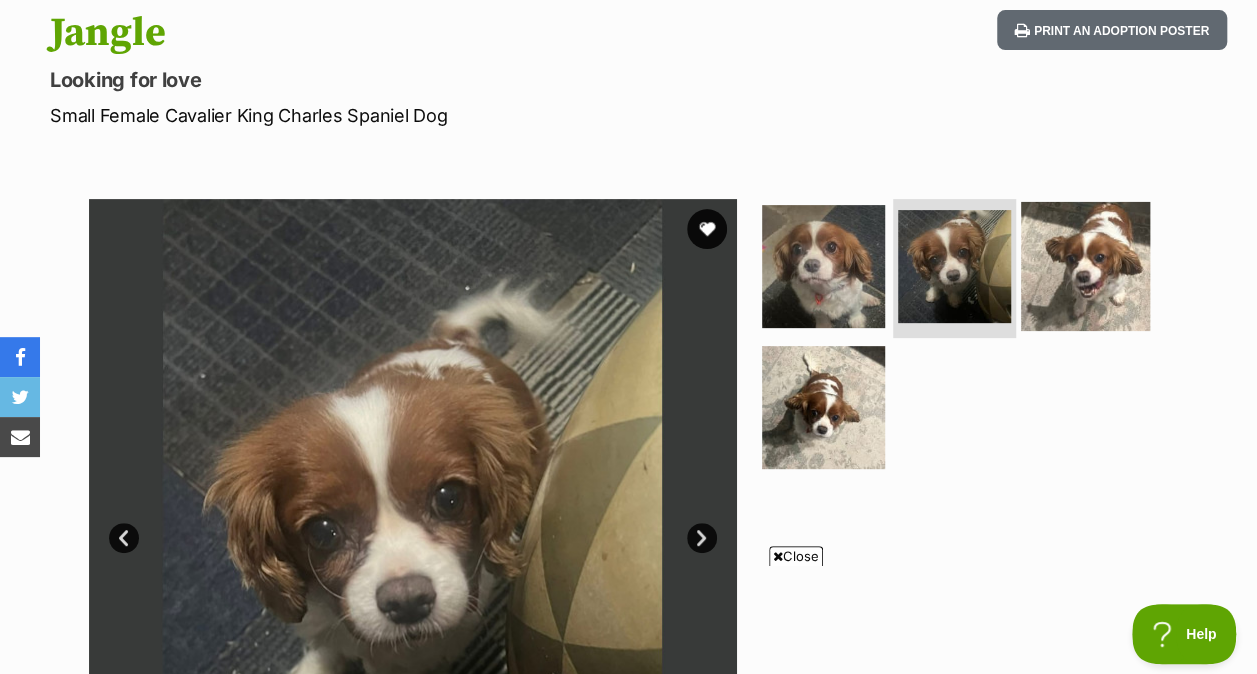 click at bounding box center [1085, 265] 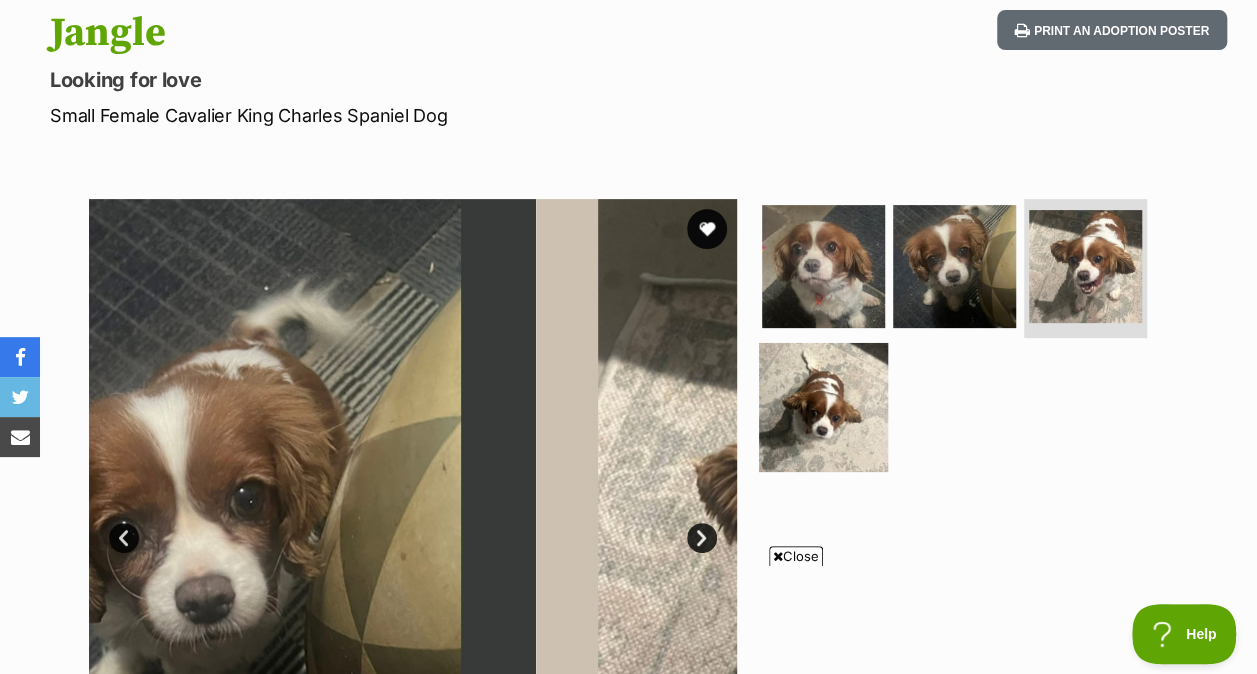 scroll, scrollTop: 0, scrollLeft: 0, axis: both 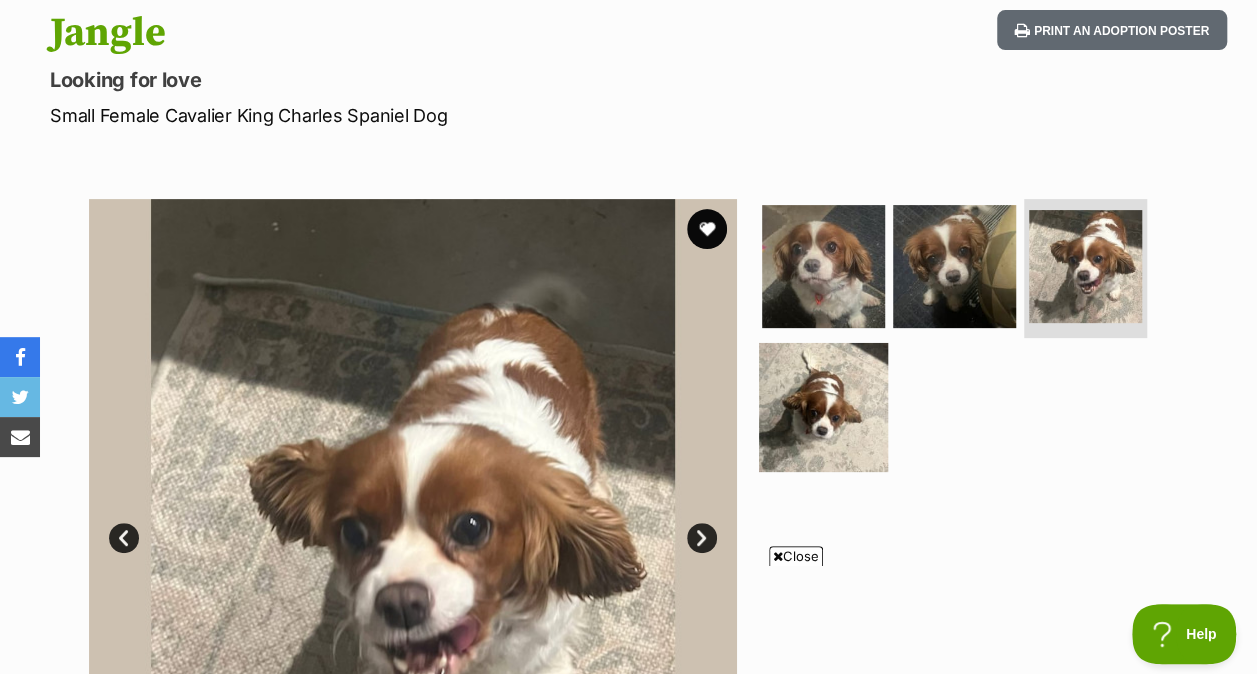 click at bounding box center (823, 407) 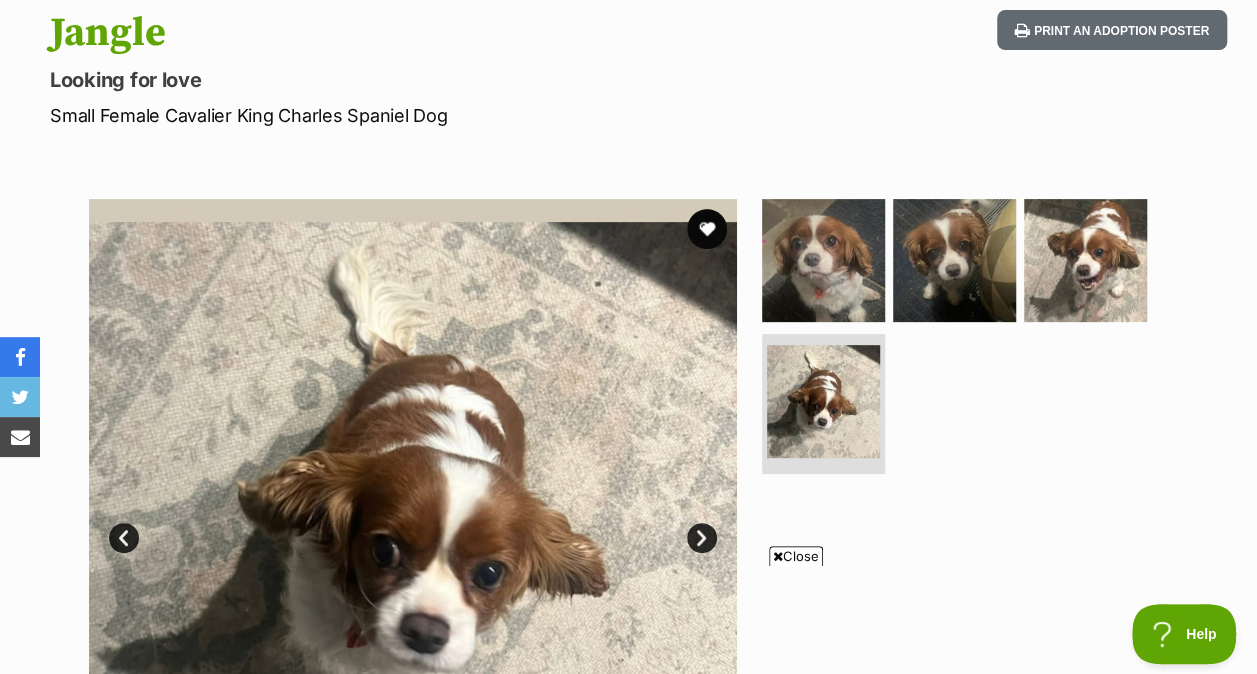 scroll, scrollTop: 0, scrollLeft: 0, axis: both 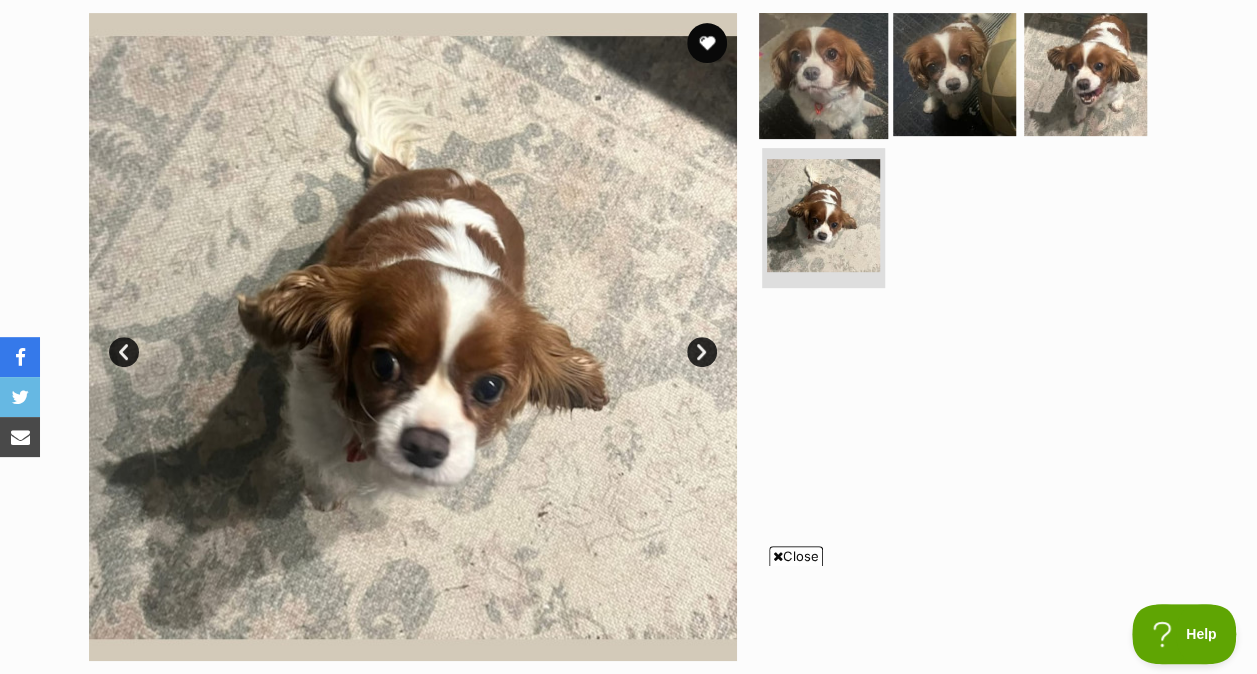 click at bounding box center (823, 73) 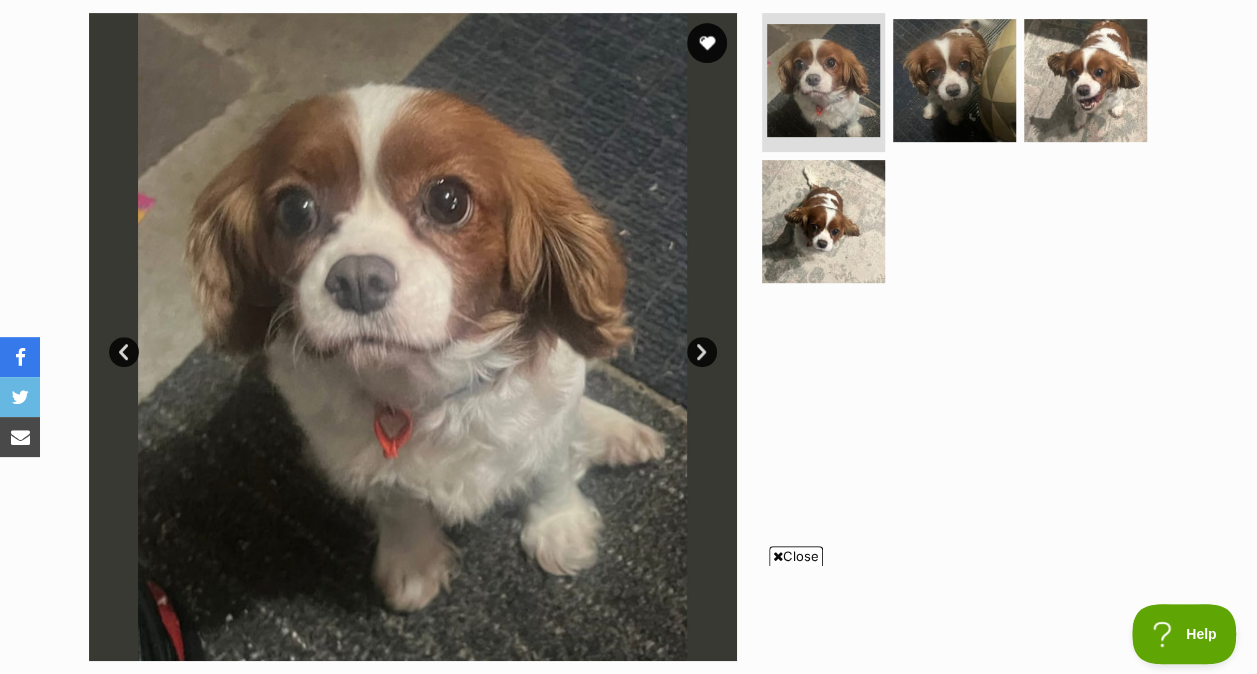 click on "Next" at bounding box center [702, 352] 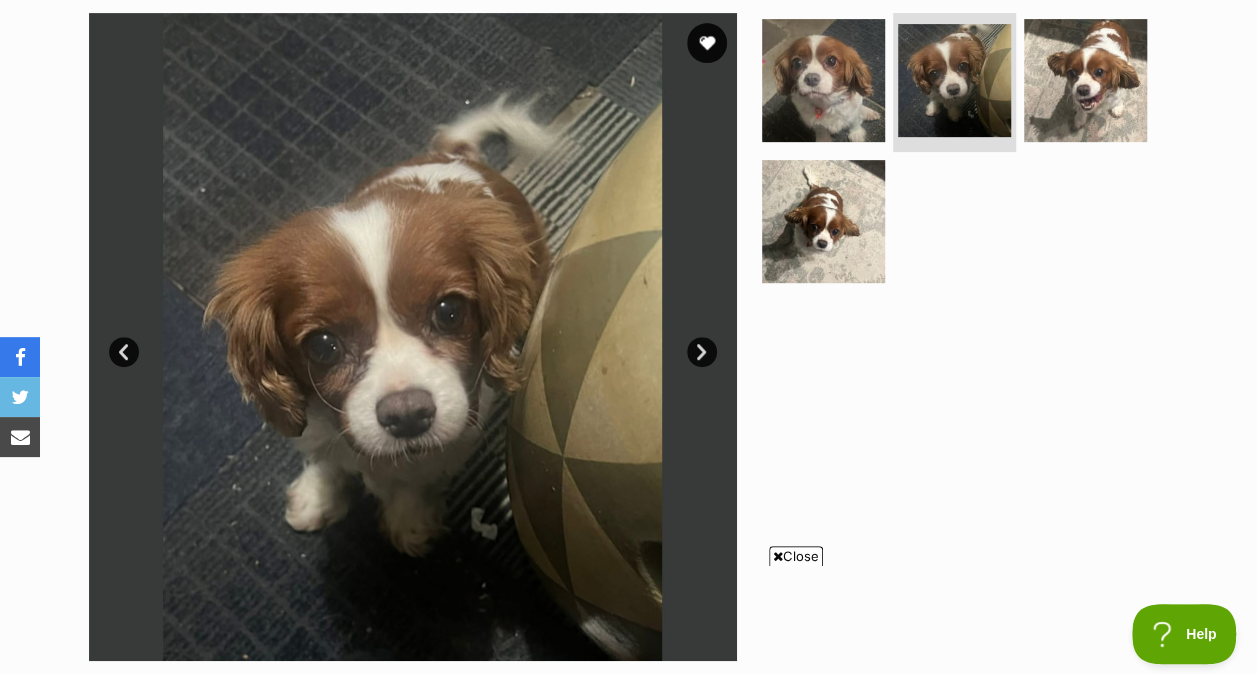 click on "Next" at bounding box center [702, 352] 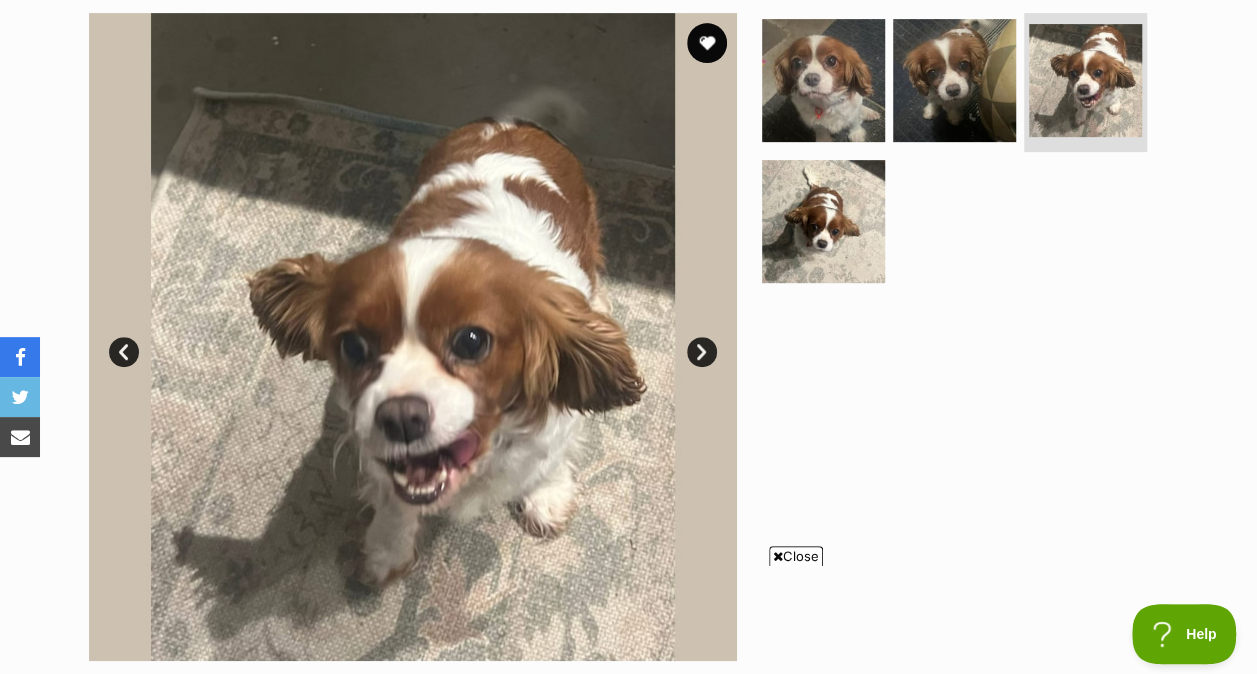 click on "Next" at bounding box center (702, 352) 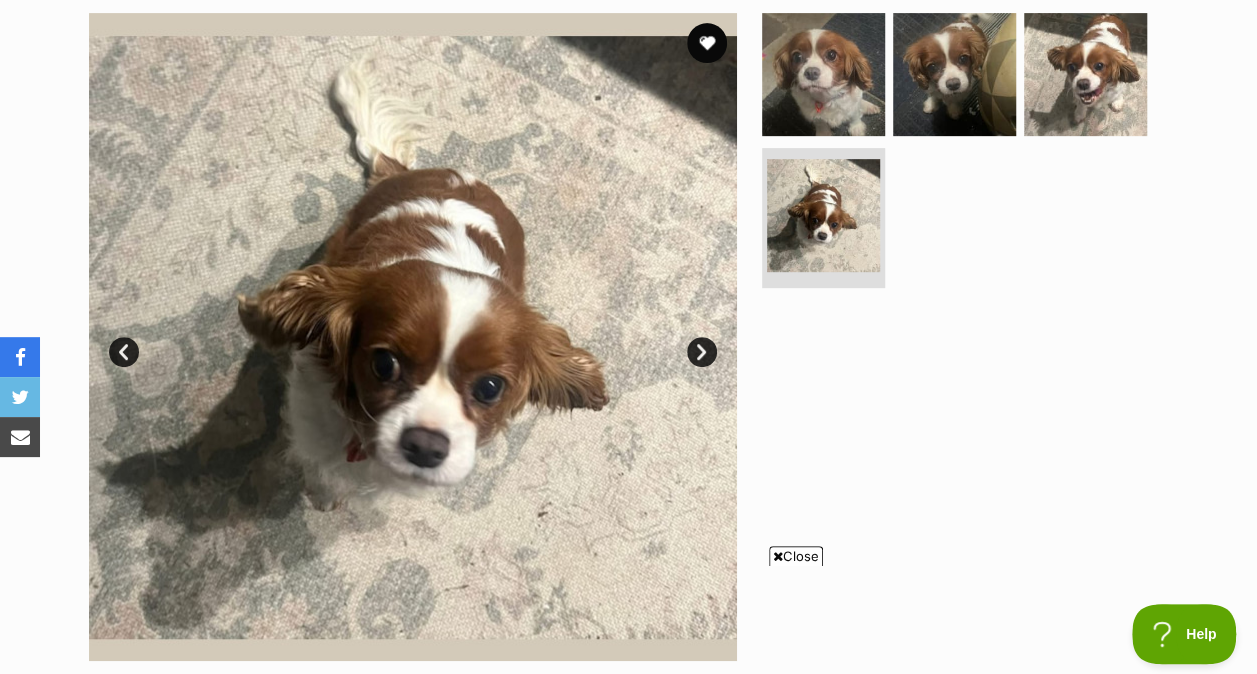 click on "Next" at bounding box center [702, 352] 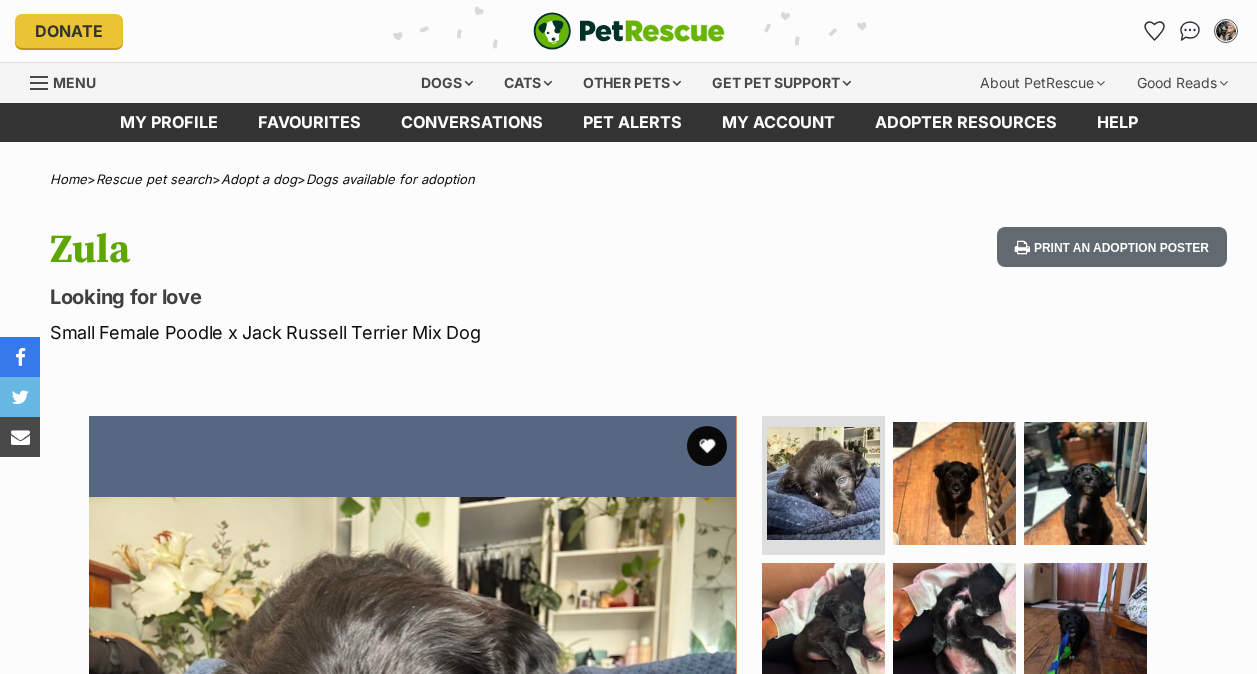 scroll, scrollTop: 0, scrollLeft: 0, axis: both 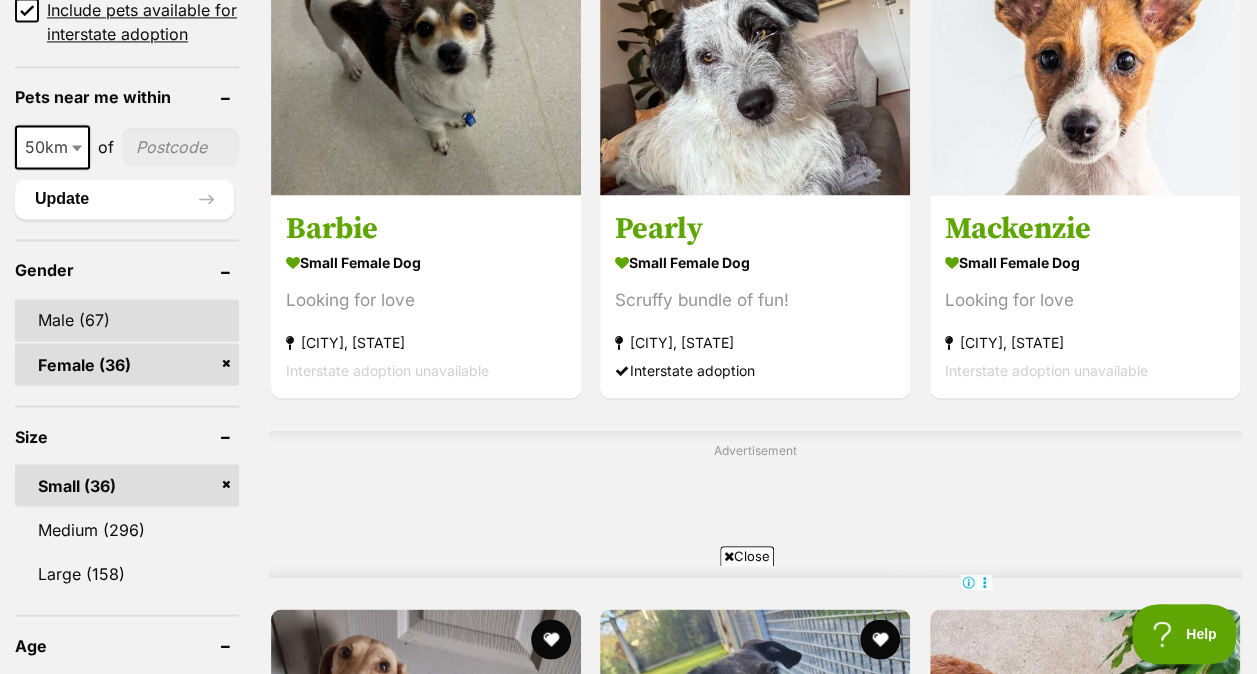 click on "Male (67)" at bounding box center [127, 320] 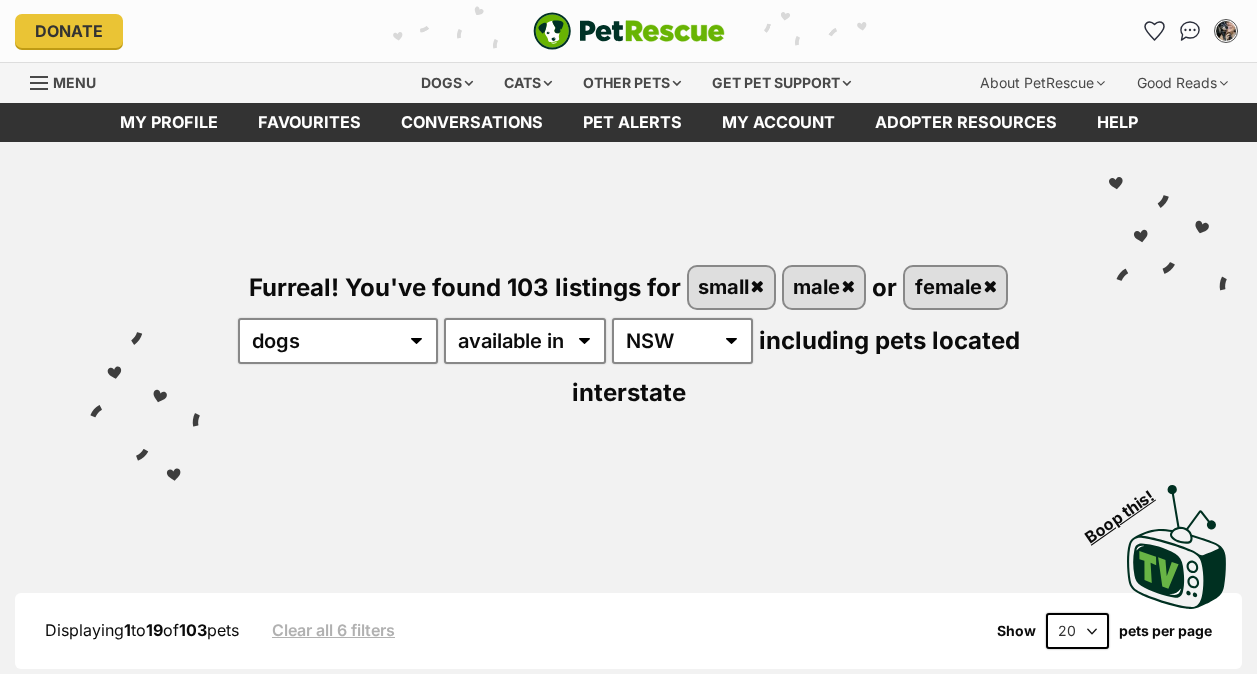 scroll, scrollTop: 0, scrollLeft: 0, axis: both 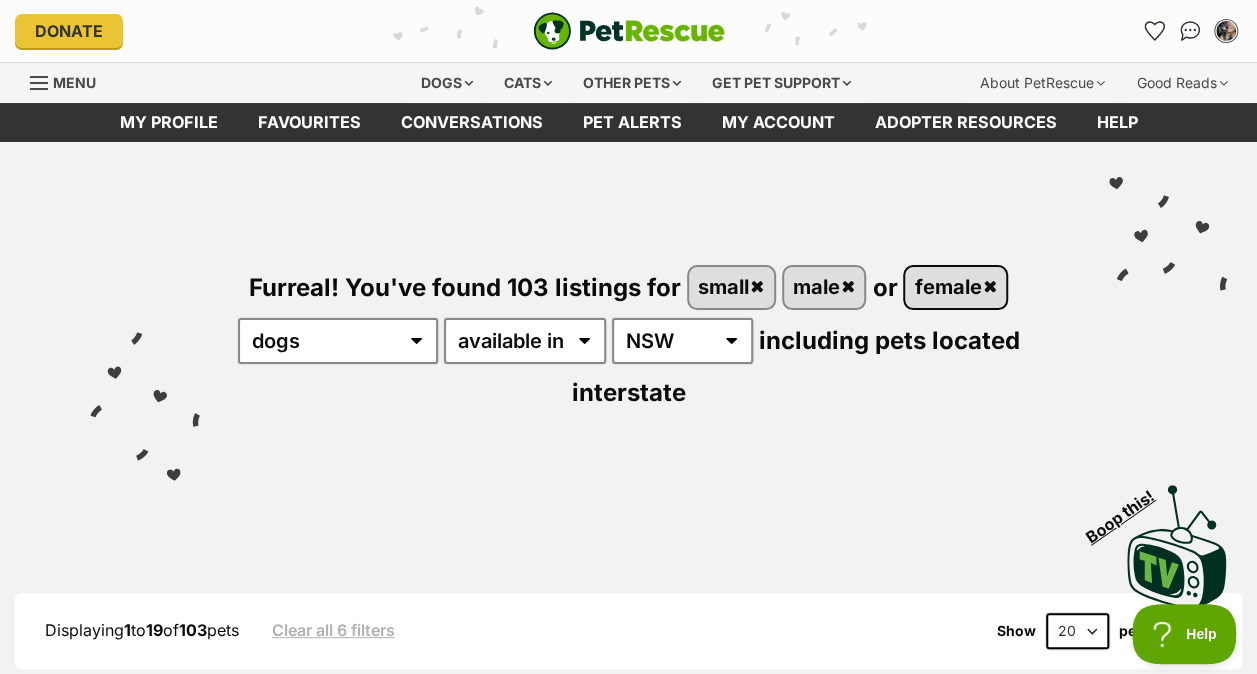 click on "female" at bounding box center (955, 287) 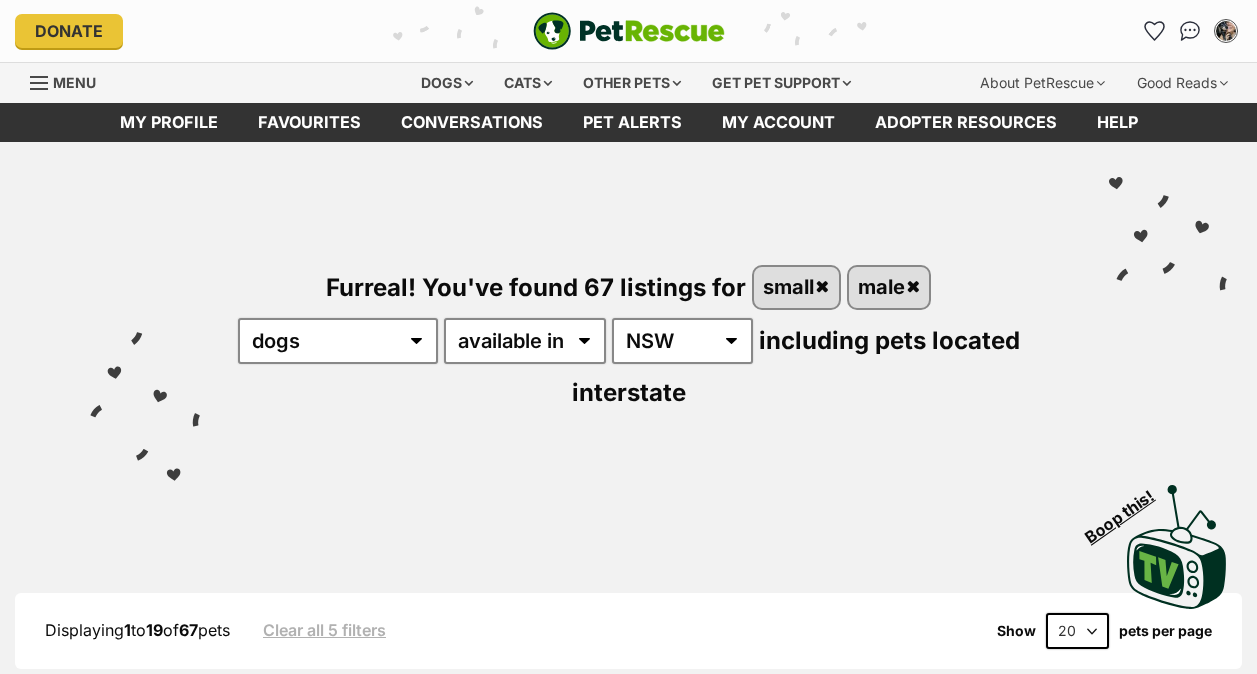 scroll, scrollTop: 0, scrollLeft: 0, axis: both 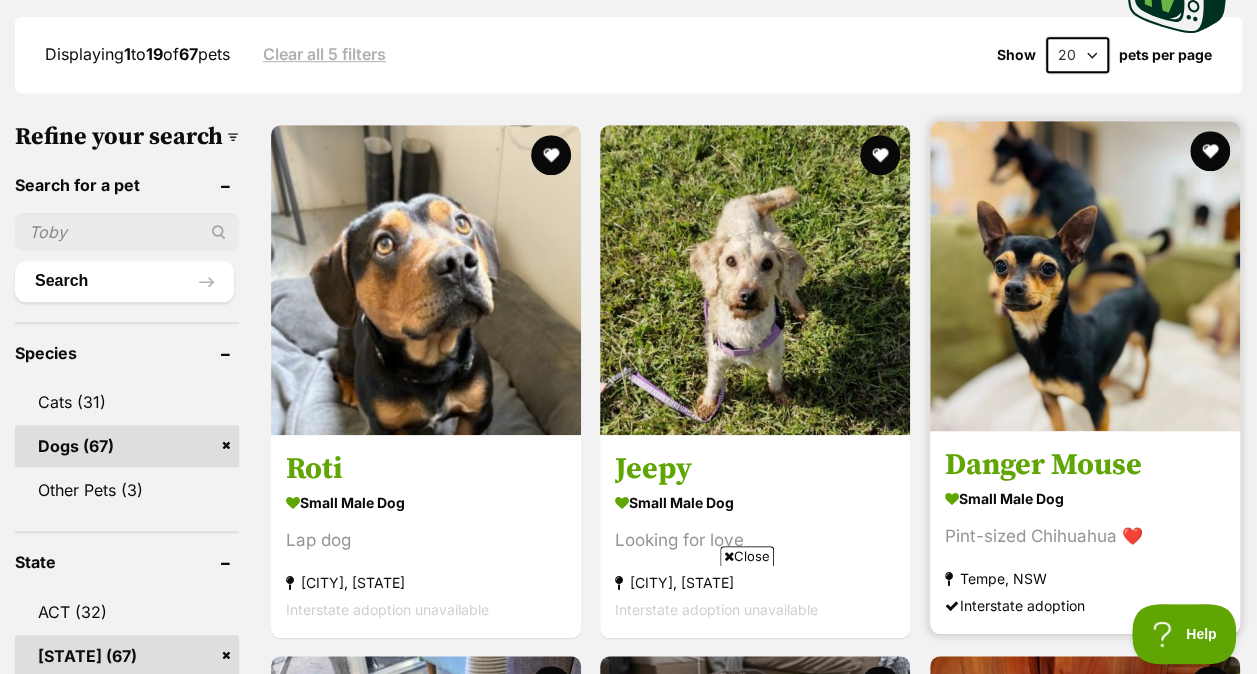 click at bounding box center [1085, 276] 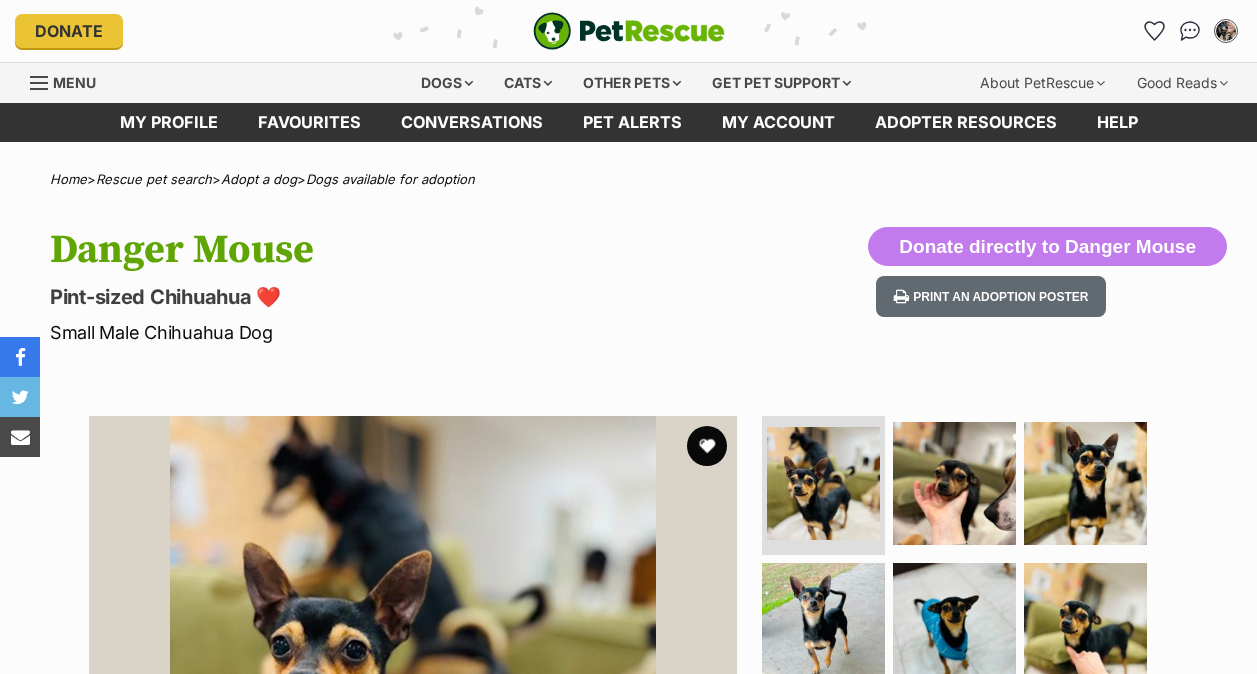scroll, scrollTop: 0, scrollLeft: 0, axis: both 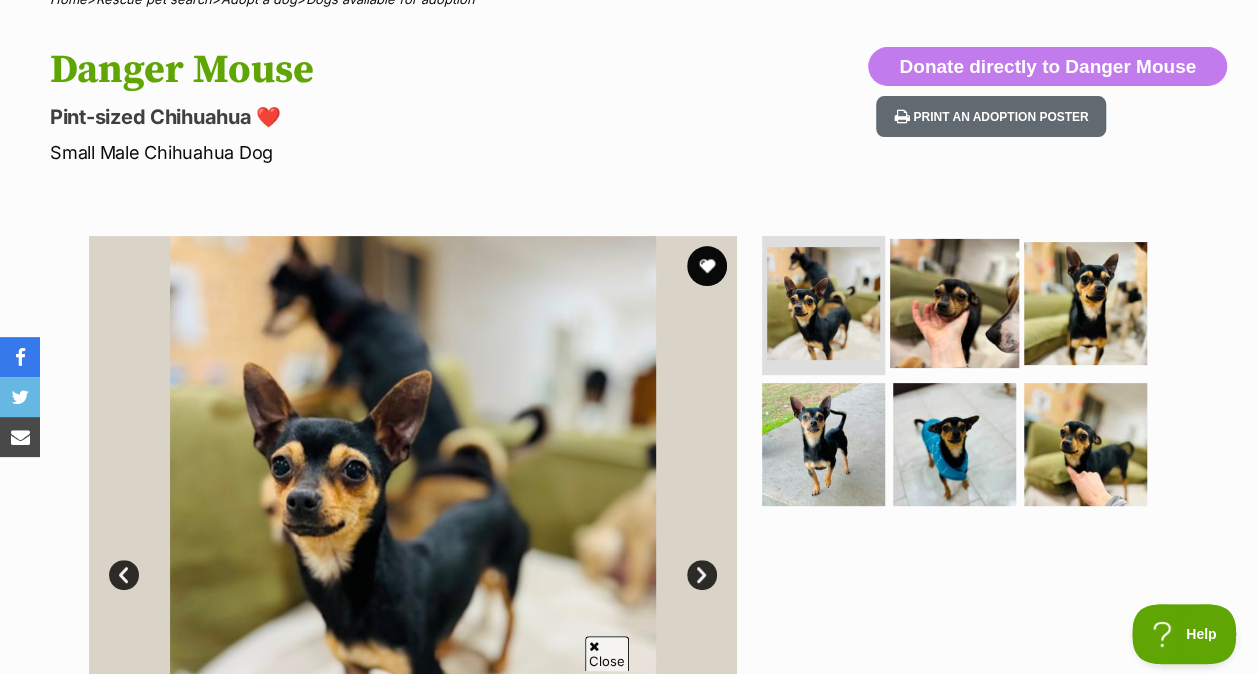 click at bounding box center (954, 302) 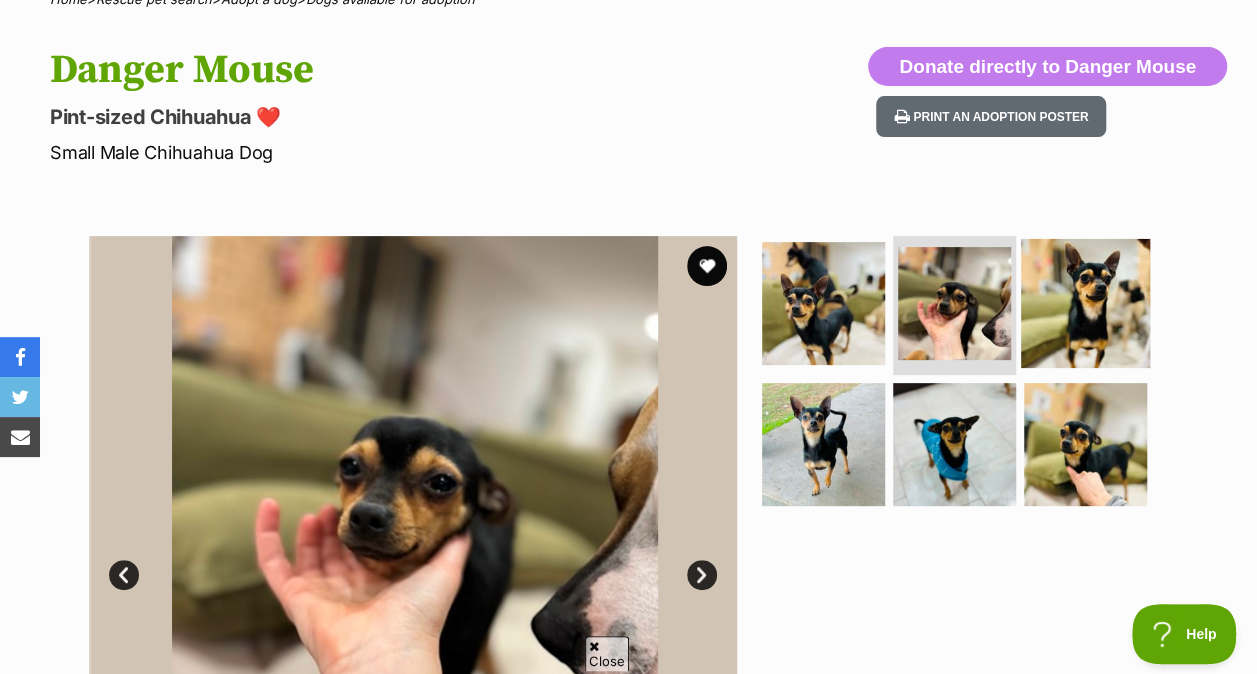 scroll, scrollTop: 0, scrollLeft: 0, axis: both 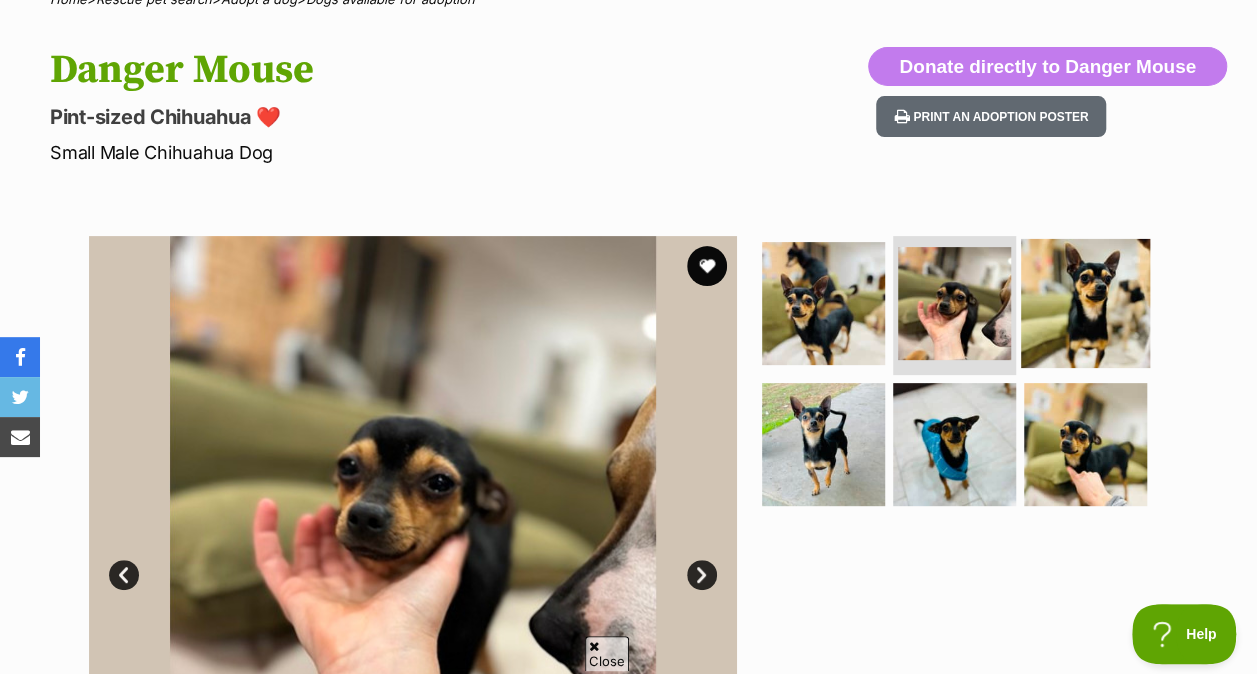 click at bounding box center (1085, 302) 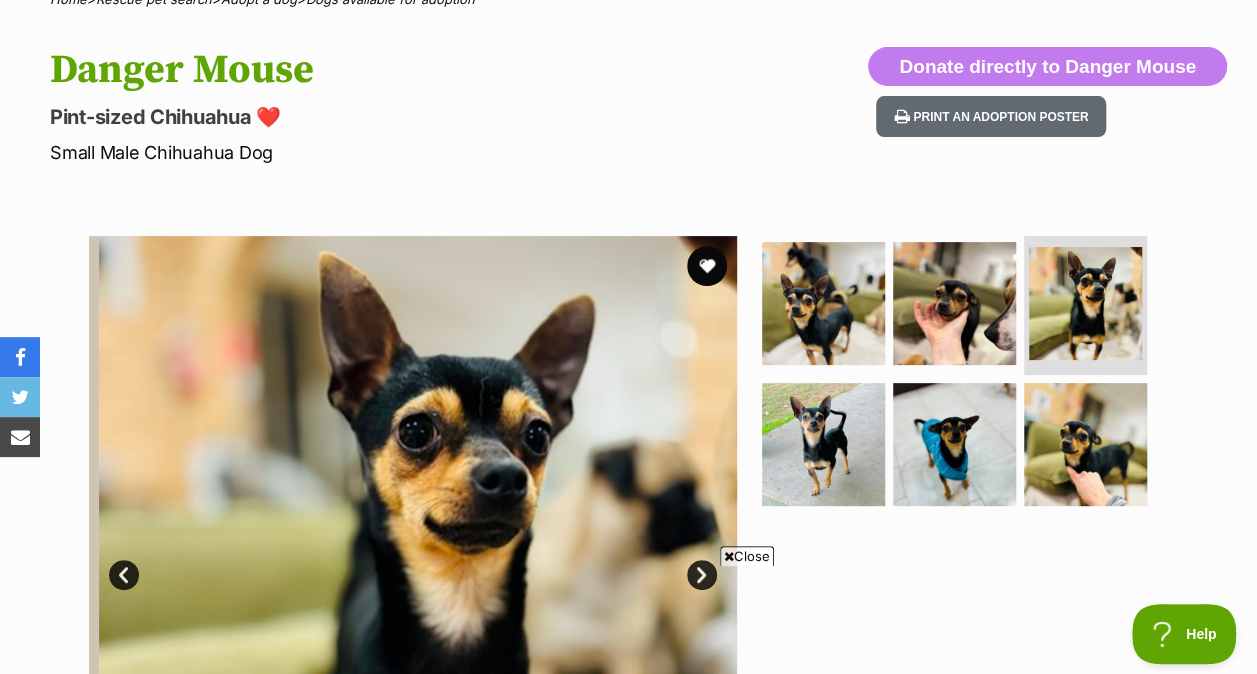 scroll, scrollTop: 0, scrollLeft: 0, axis: both 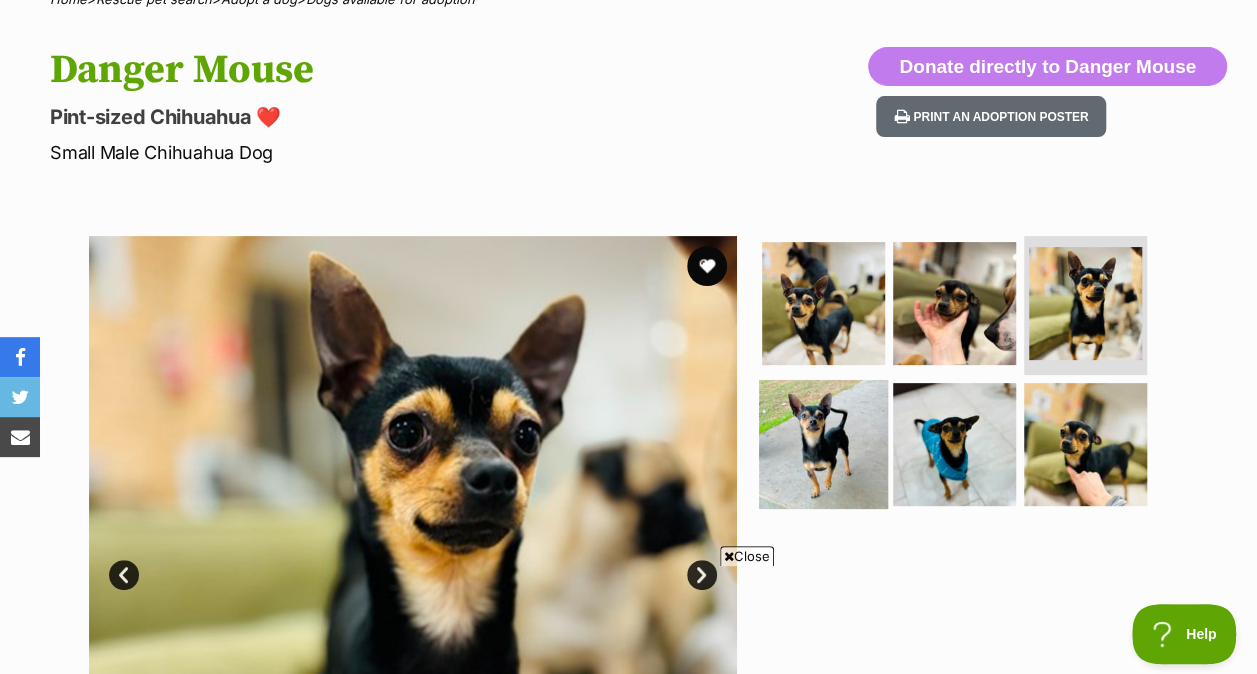 click at bounding box center (963, 378) 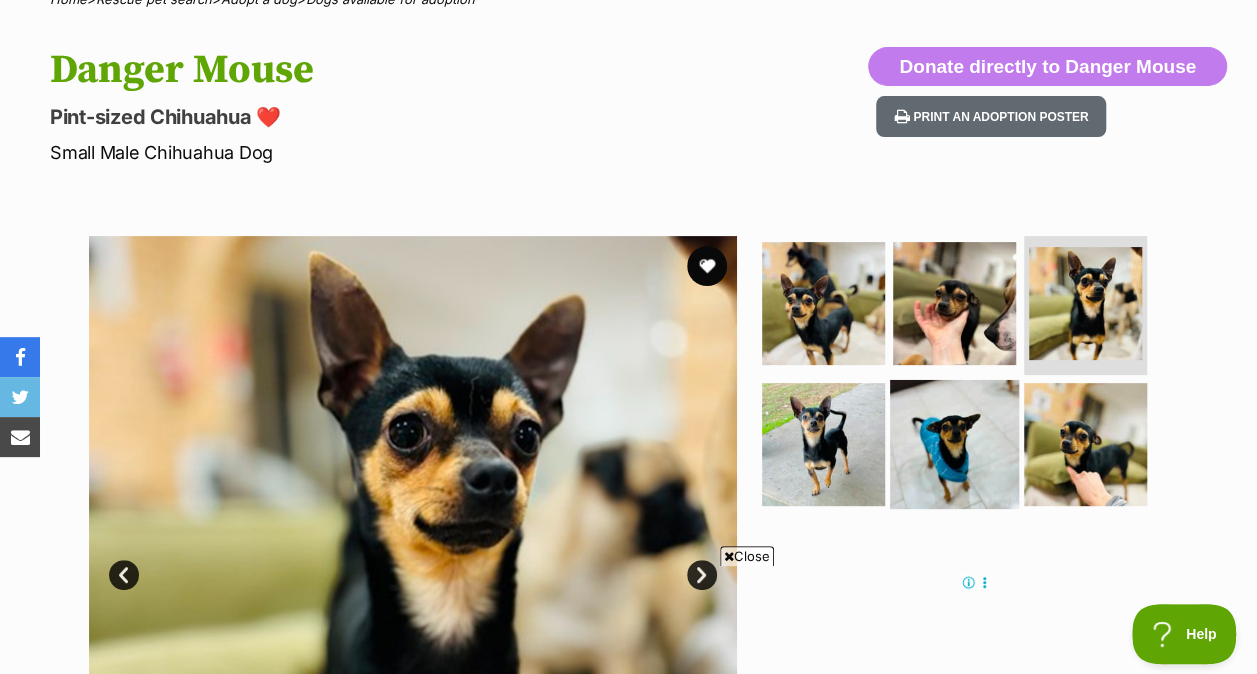 click at bounding box center (954, 444) 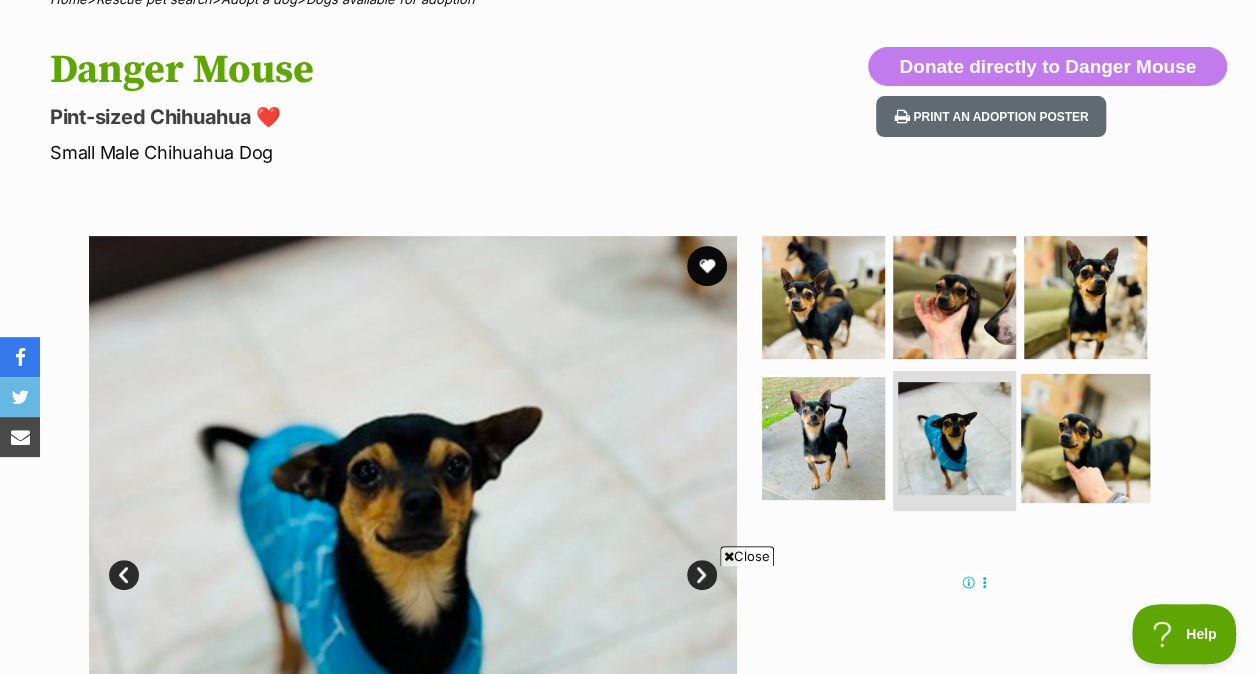 click at bounding box center [1085, 438] 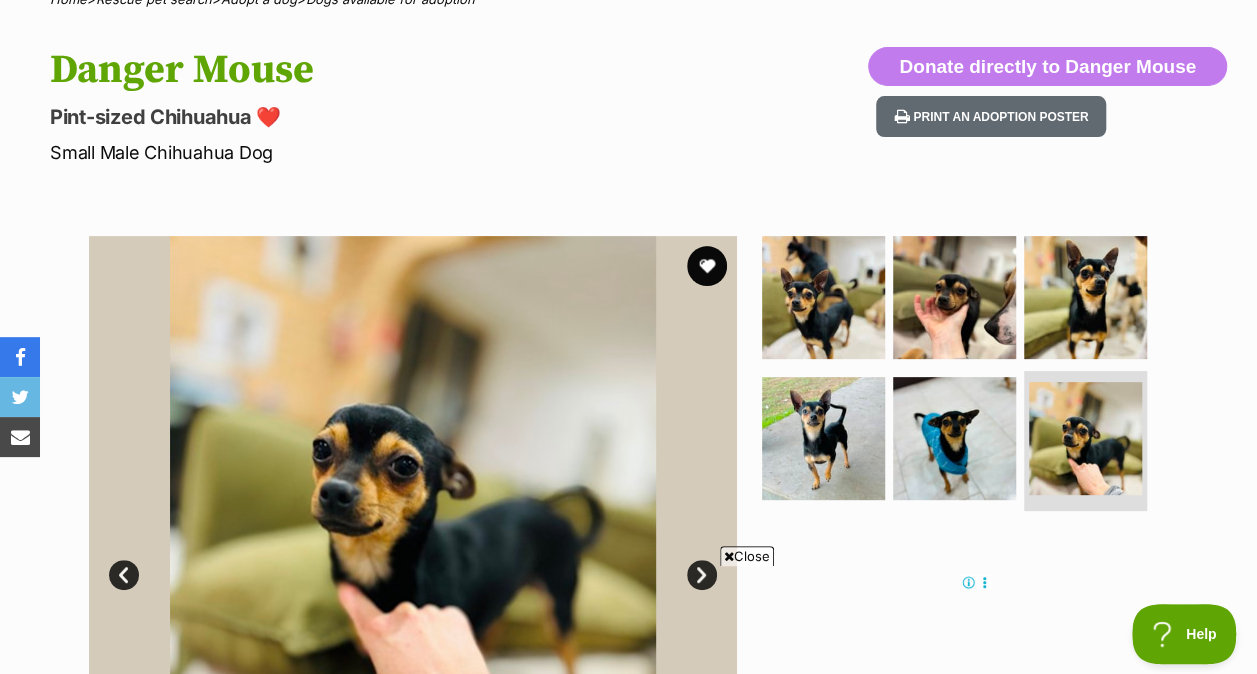 scroll, scrollTop: 0, scrollLeft: 0, axis: both 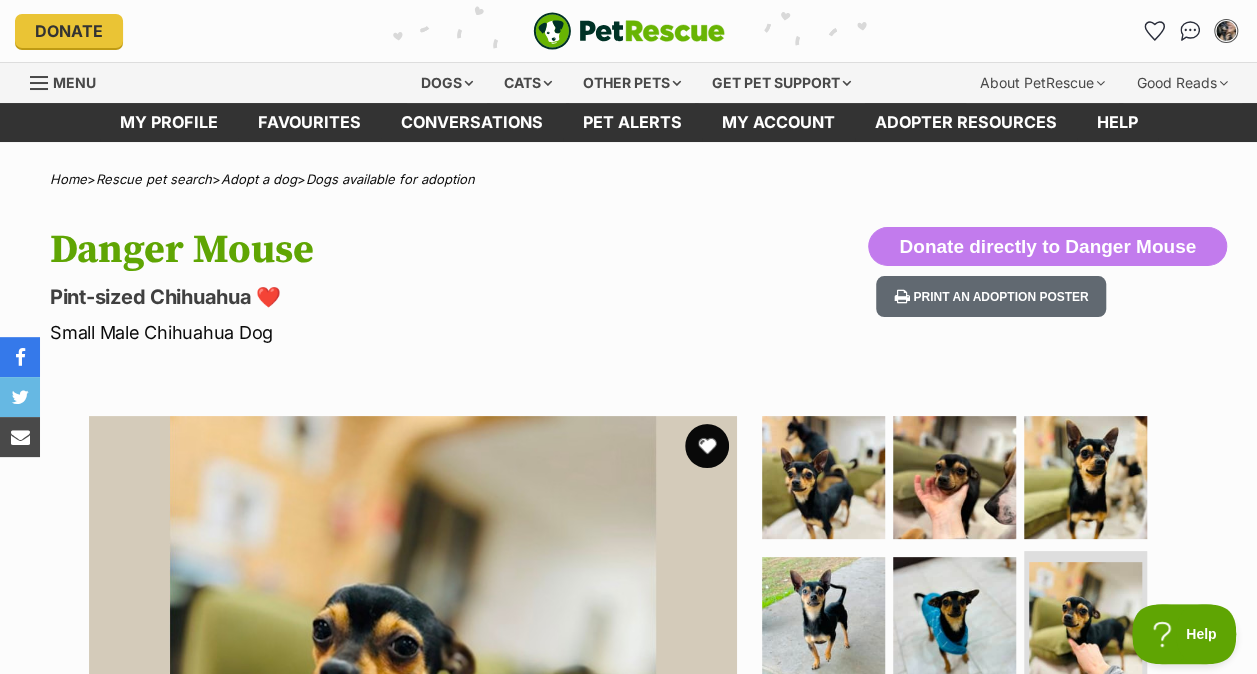 click at bounding box center [707, 446] 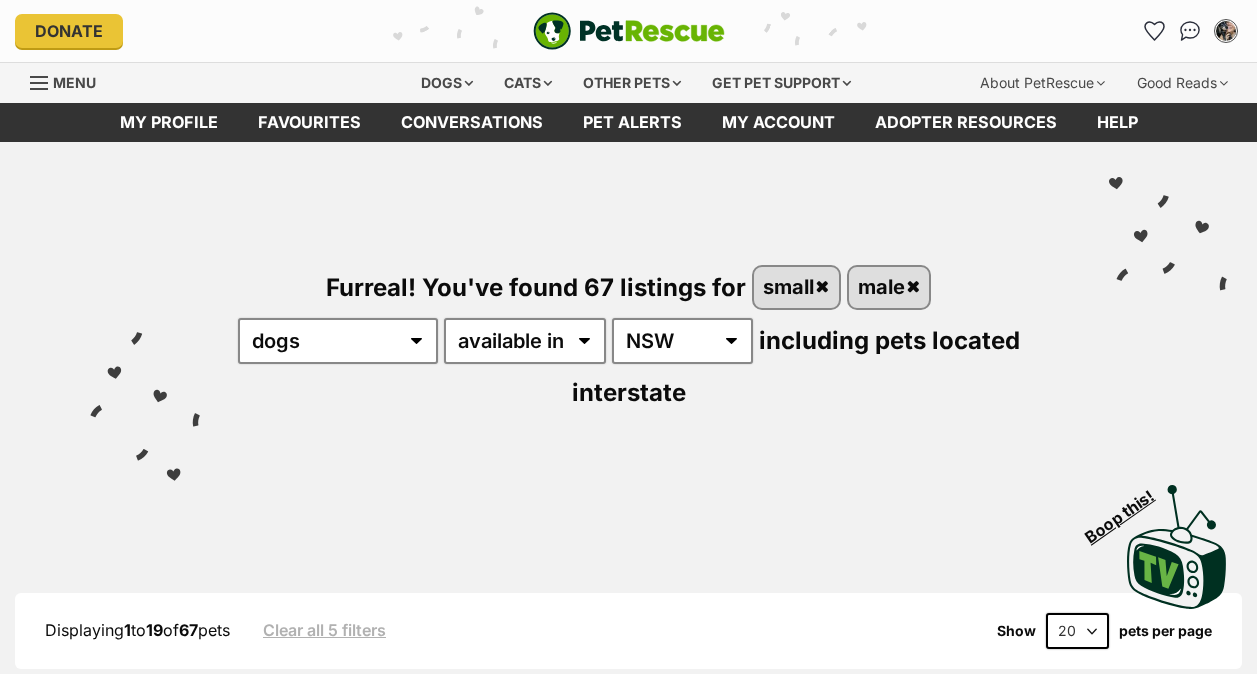 scroll, scrollTop: 576, scrollLeft: 0, axis: vertical 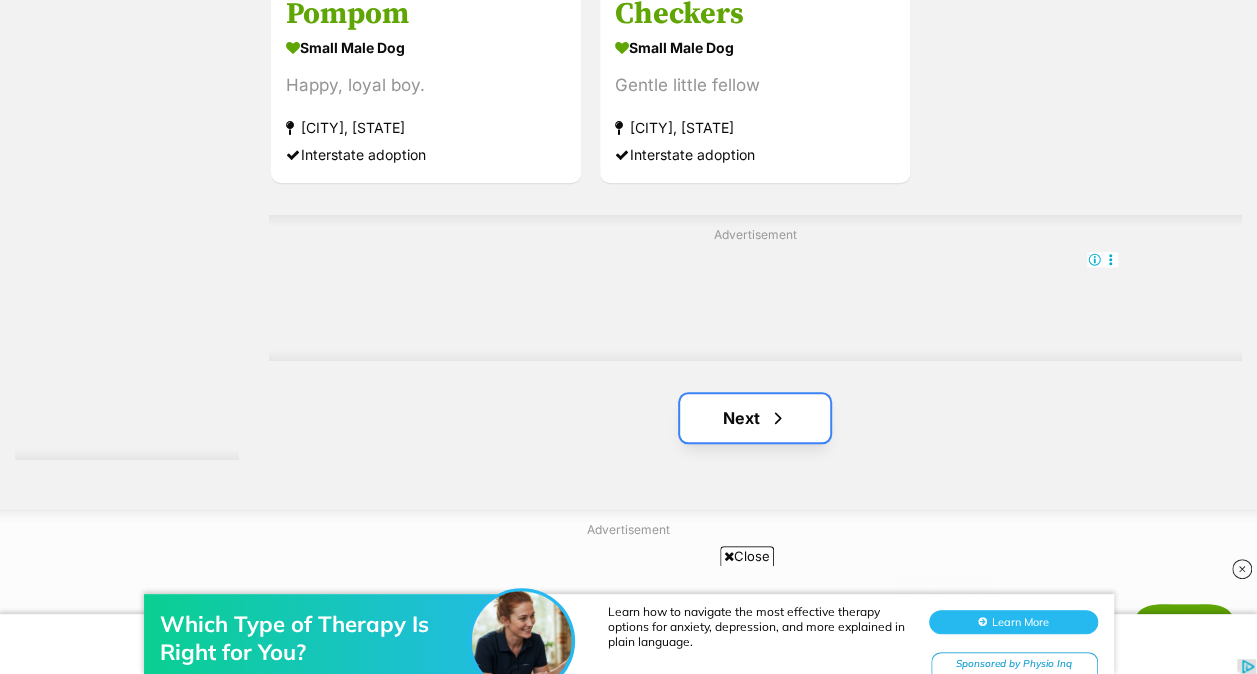 click on "Next" at bounding box center [755, 418] 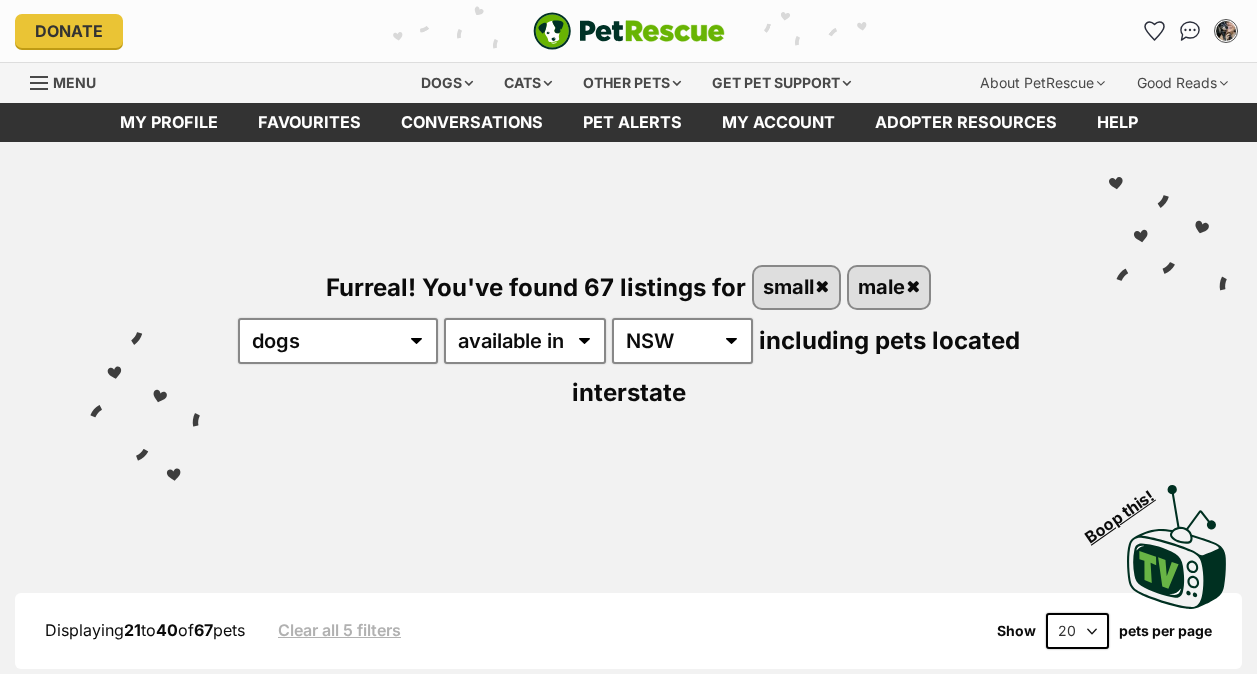scroll, scrollTop: 0, scrollLeft: 0, axis: both 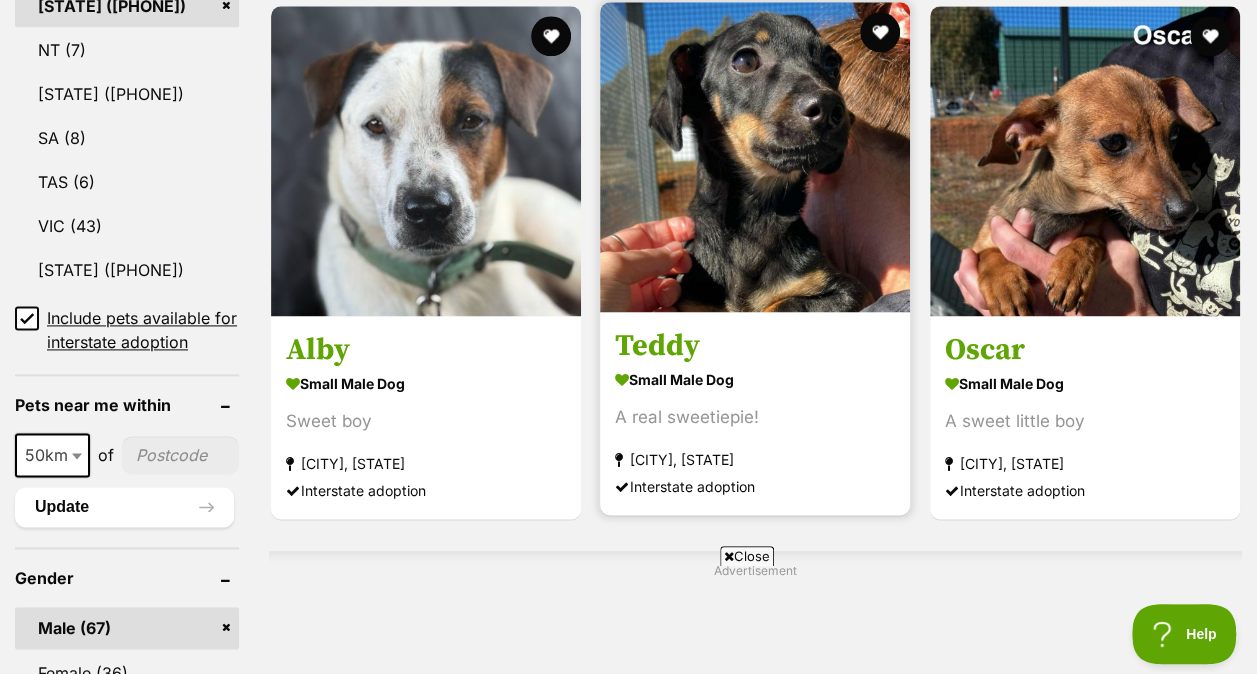 click at bounding box center [755, 157] 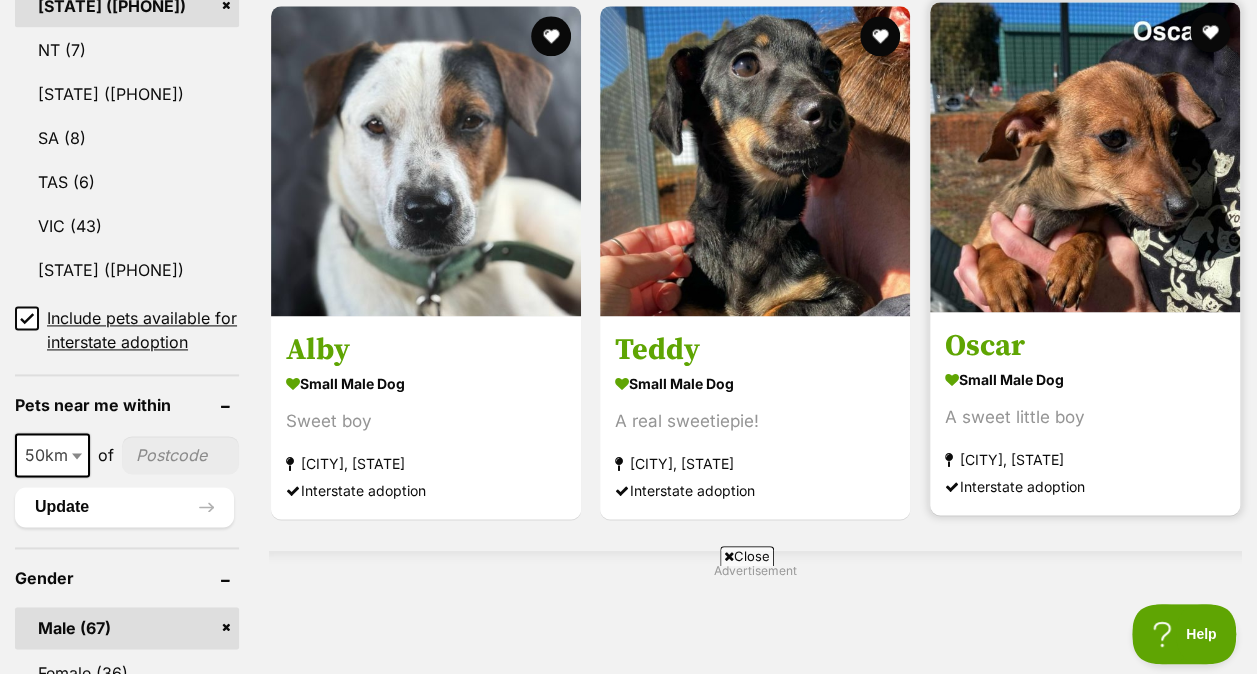click at bounding box center (1085, 157) 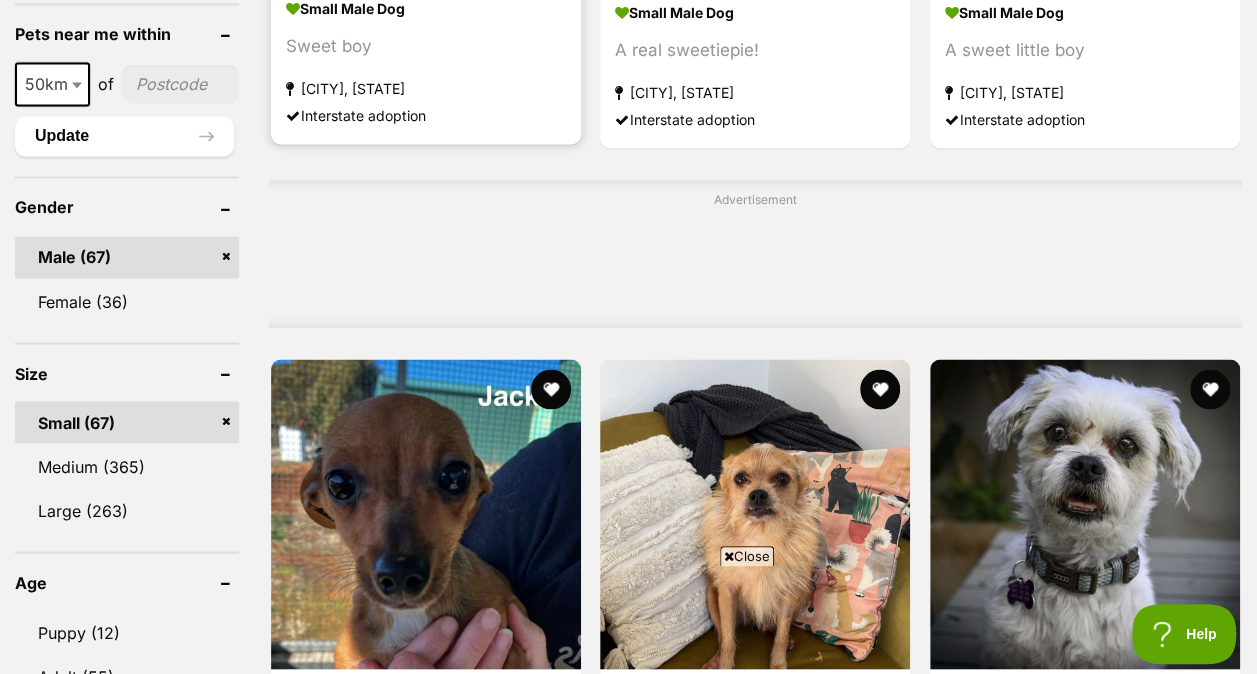 scroll, scrollTop: 0, scrollLeft: 0, axis: both 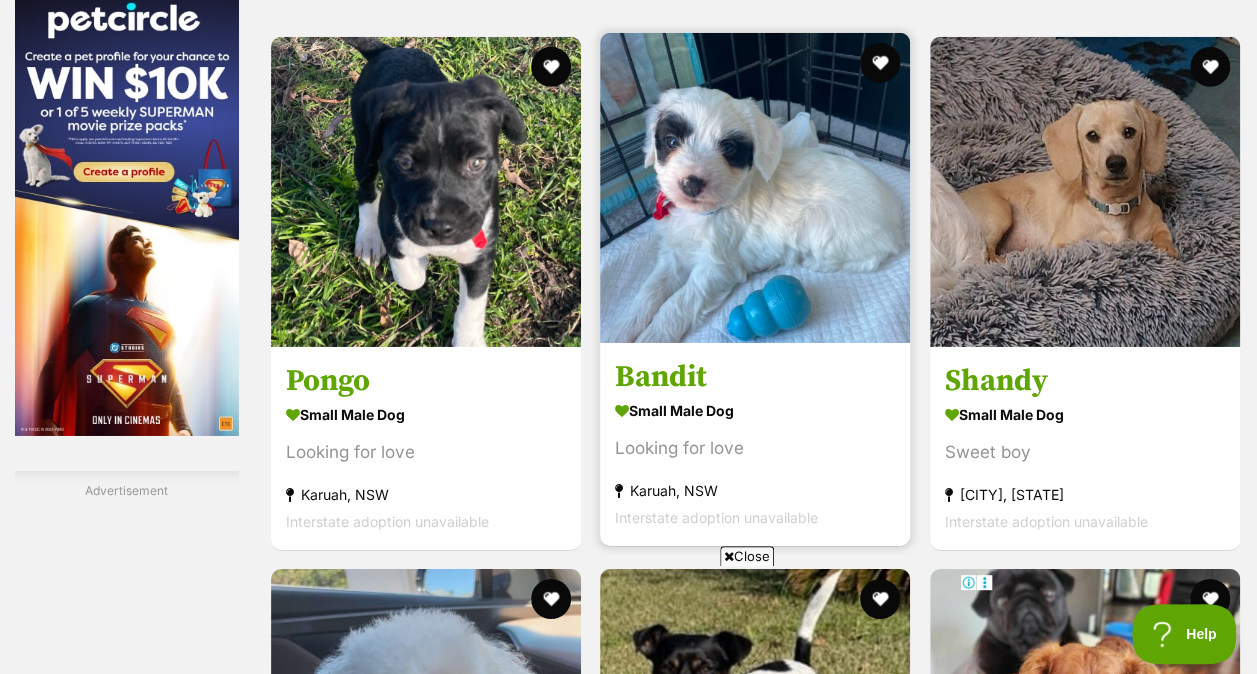 click at bounding box center [755, 188] 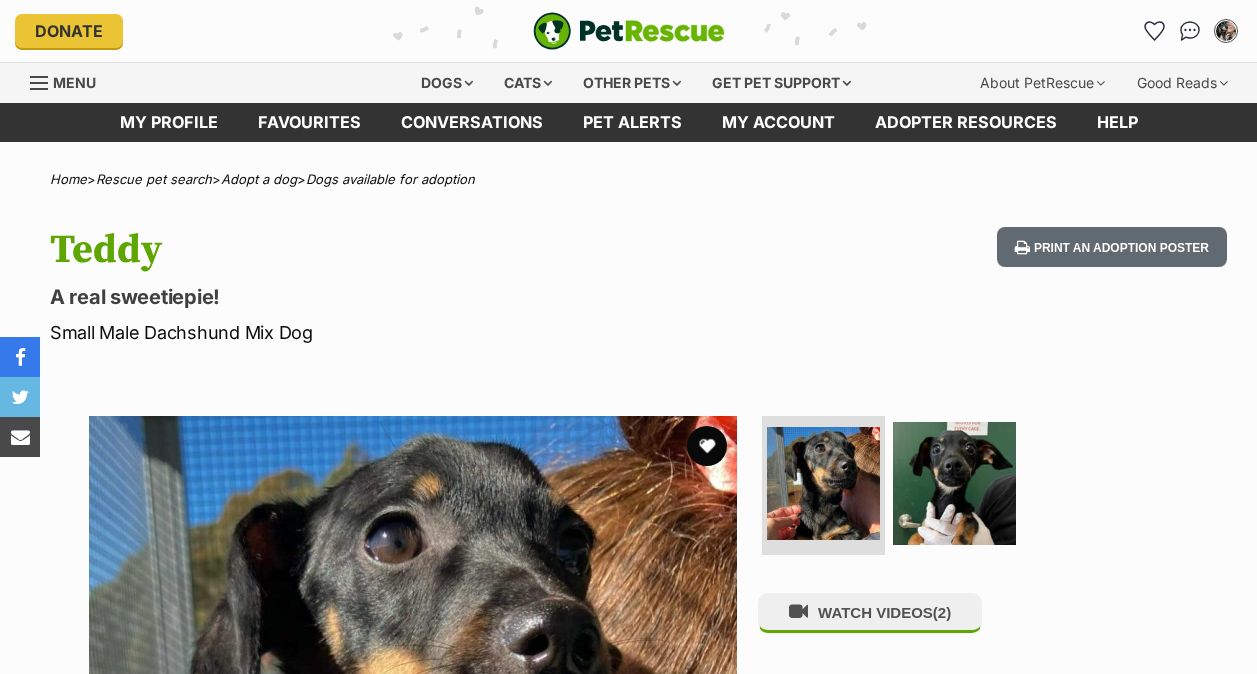 scroll, scrollTop: 0, scrollLeft: 0, axis: both 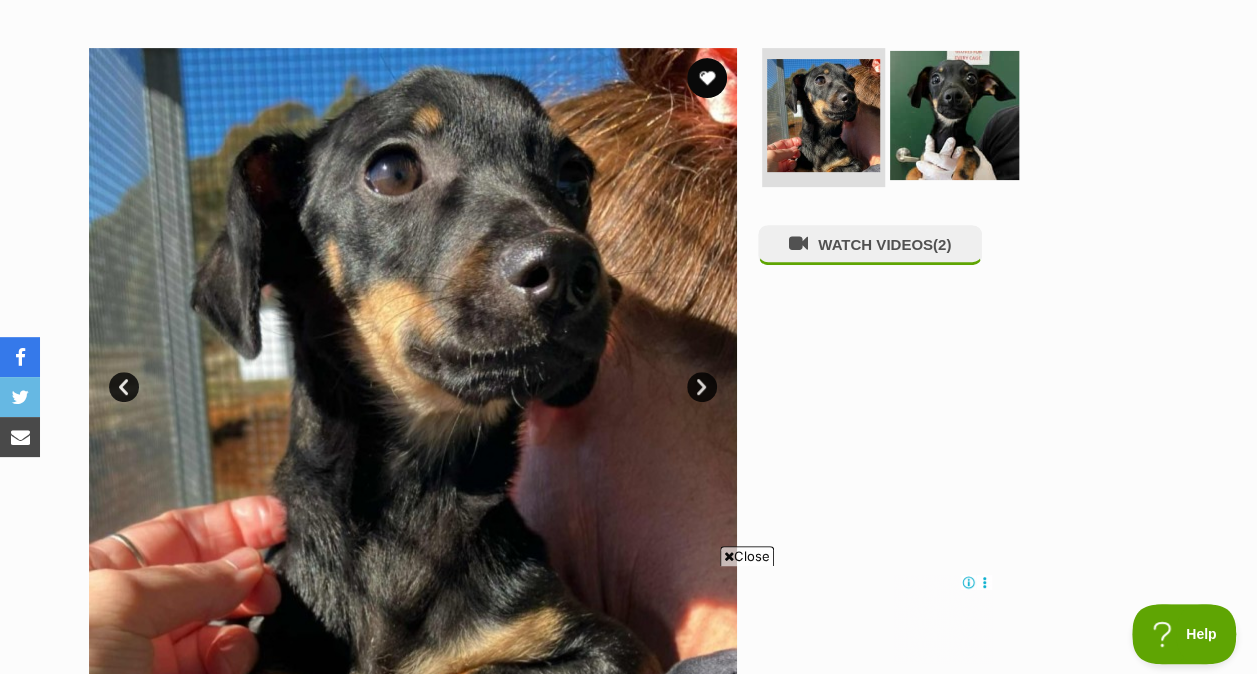 click at bounding box center (954, 114) 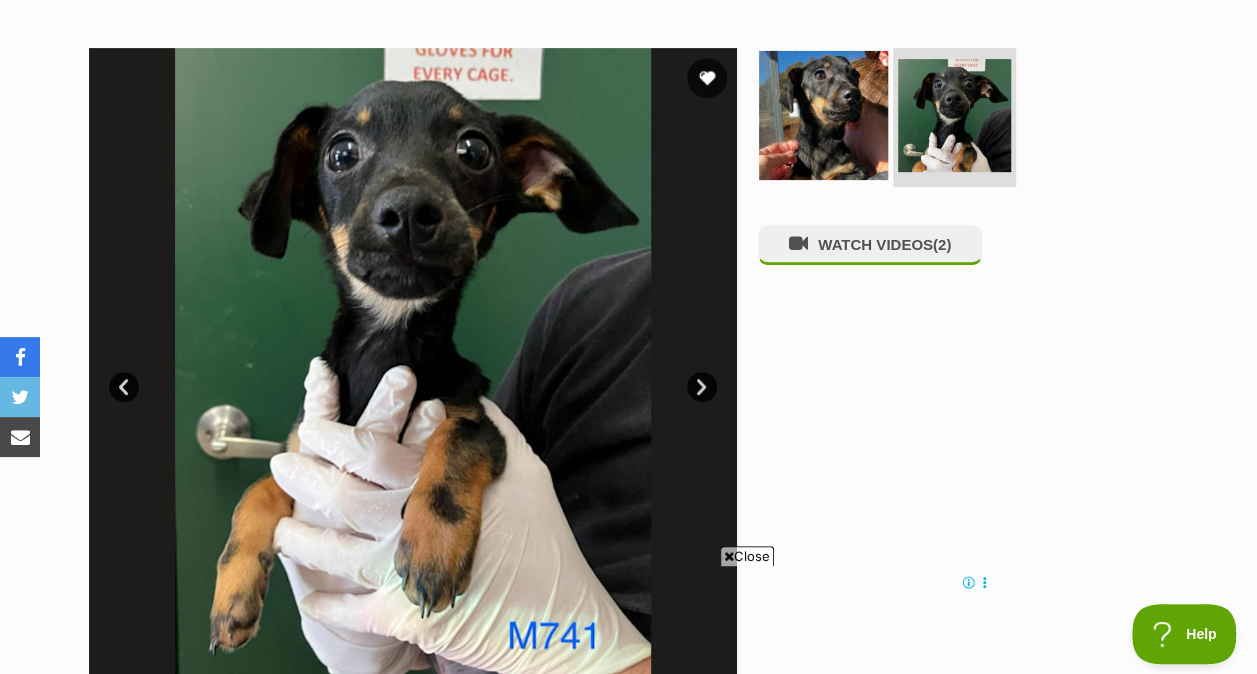 click at bounding box center (823, 114) 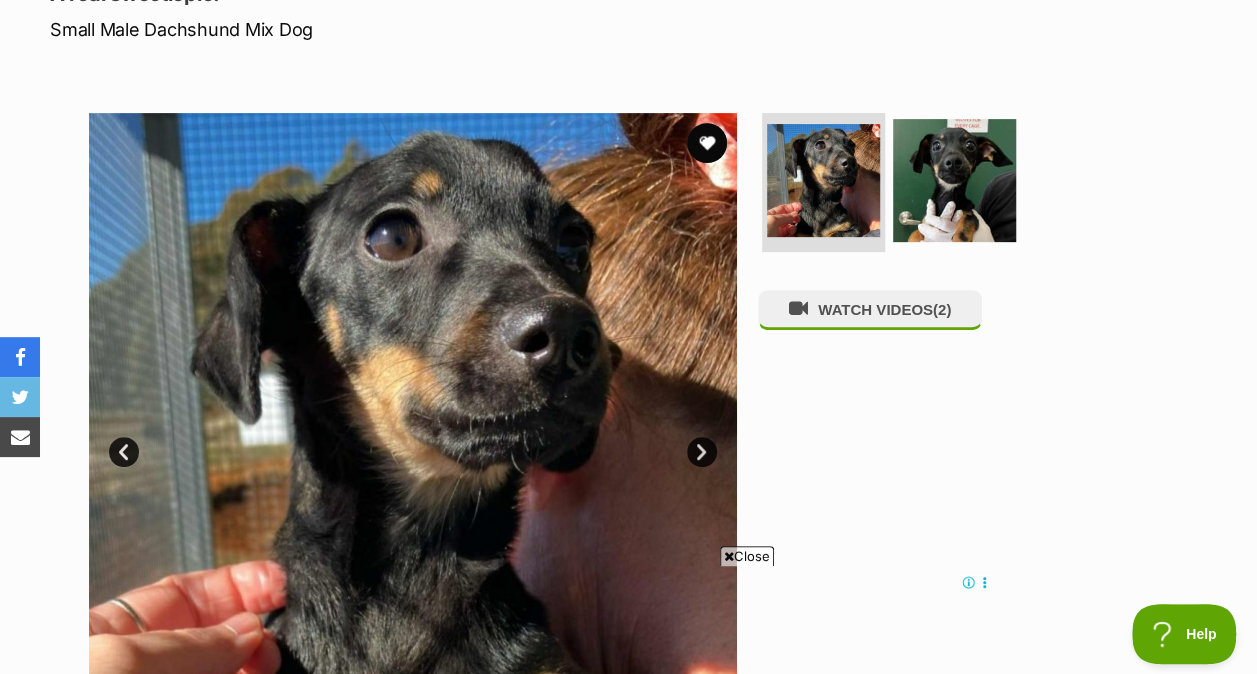 scroll, scrollTop: 295, scrollLeft: 0, axis: vertical 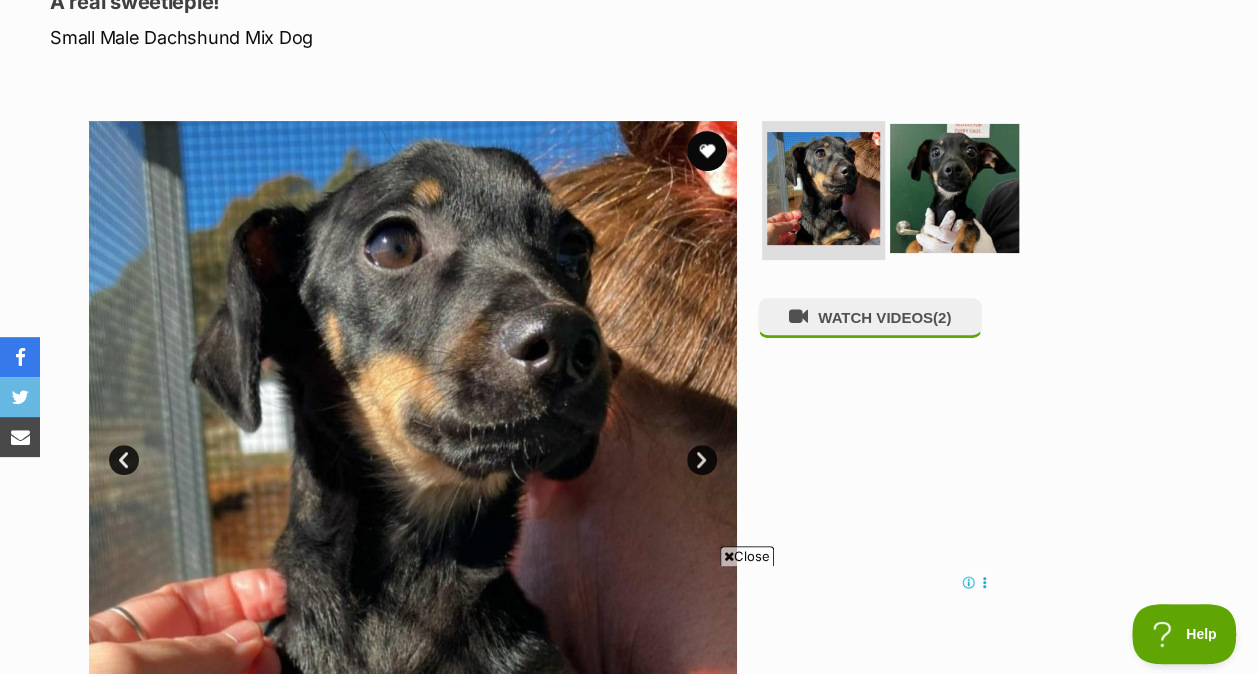 click at bounding box center (954, 187) 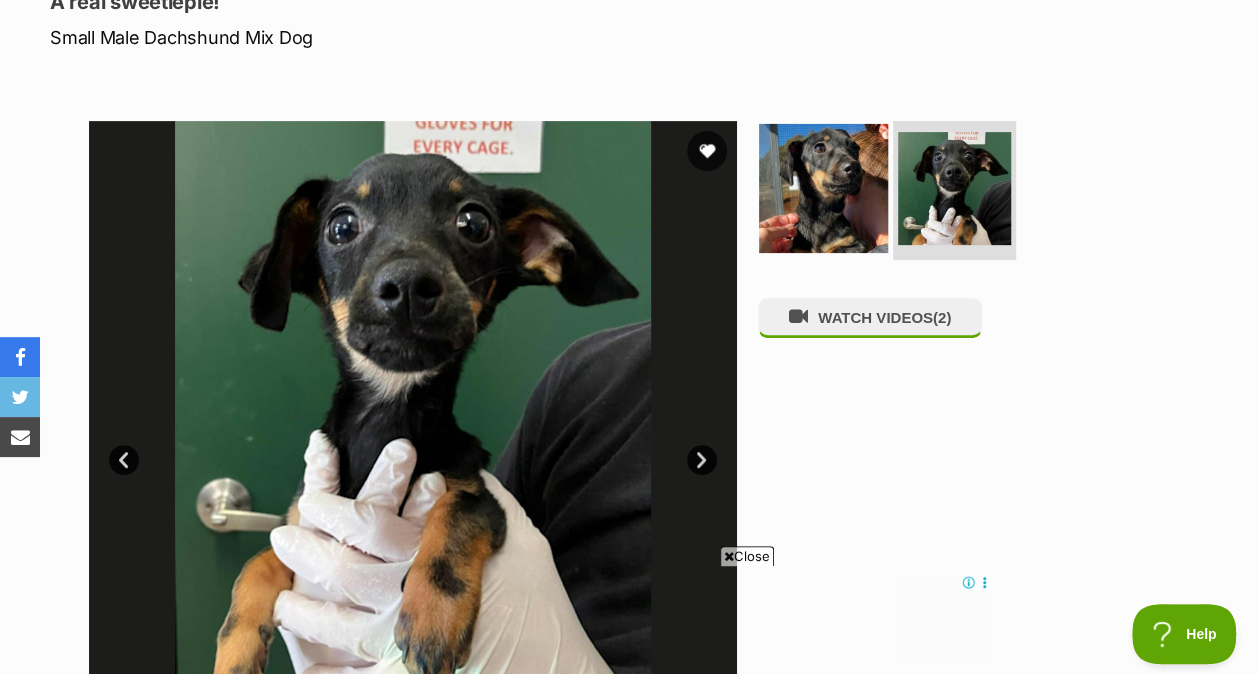 click at bounding box center (823, 187) 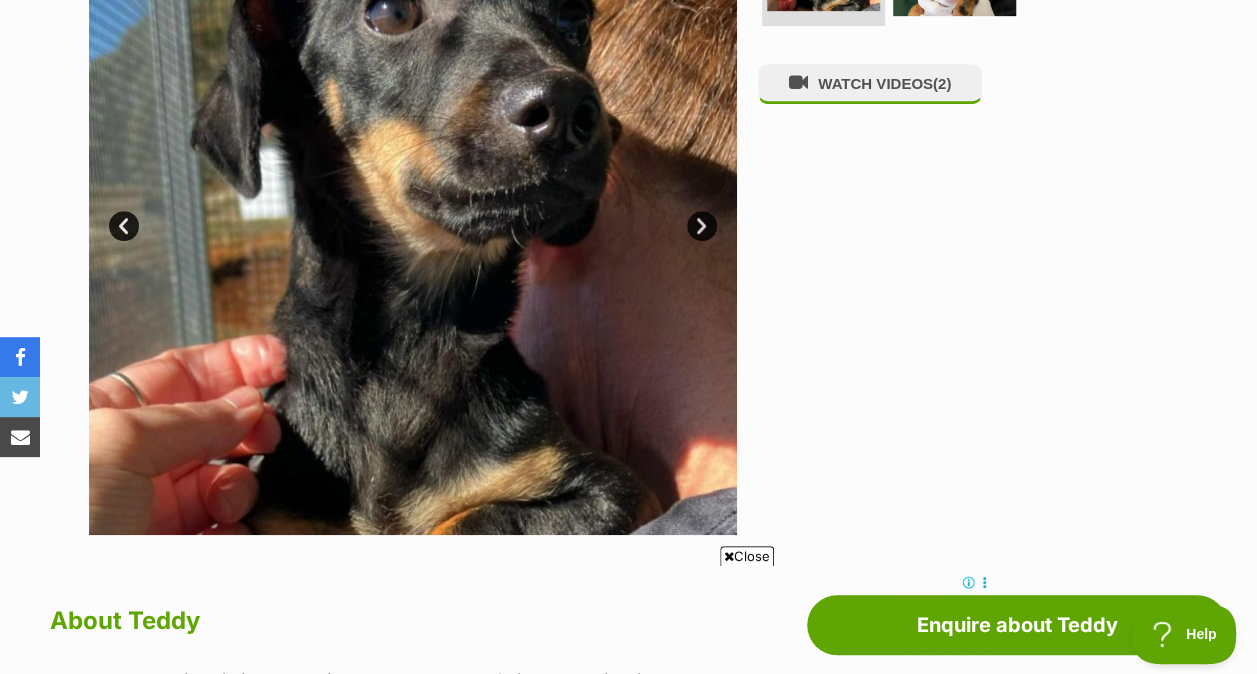 scroll, scrollTop: 533, scrollLeft: 0, axis: vertical 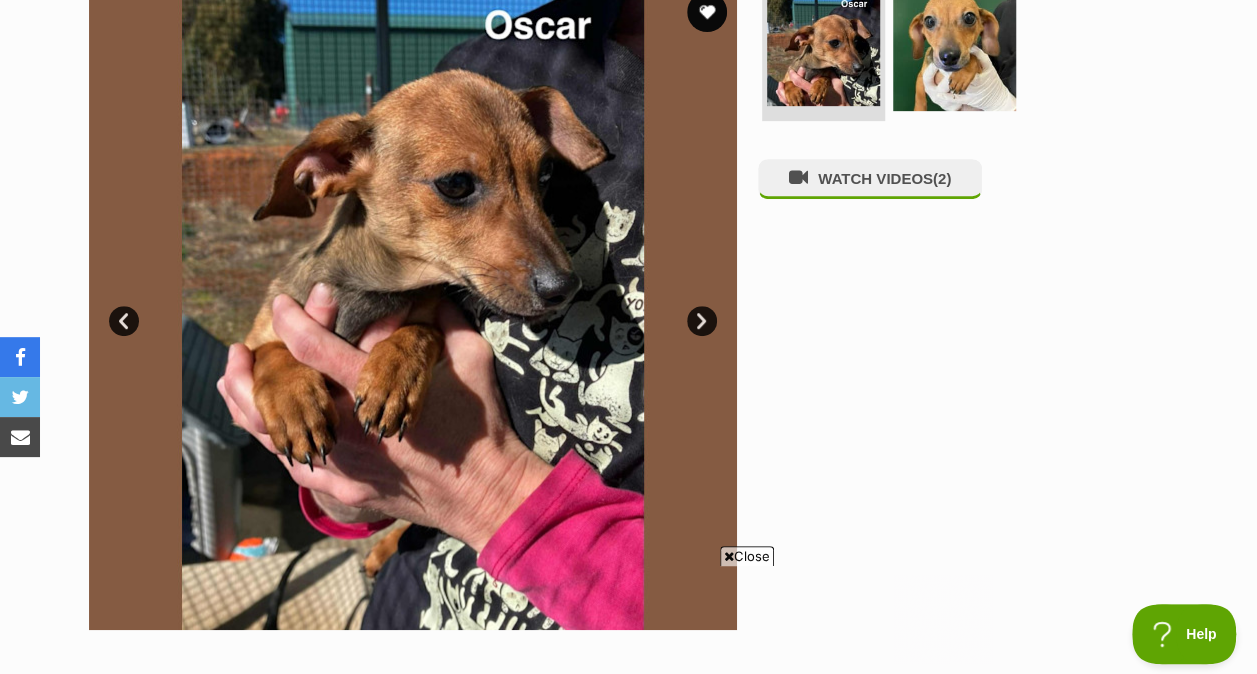 click on "Next" at bounding box center (702, 321) 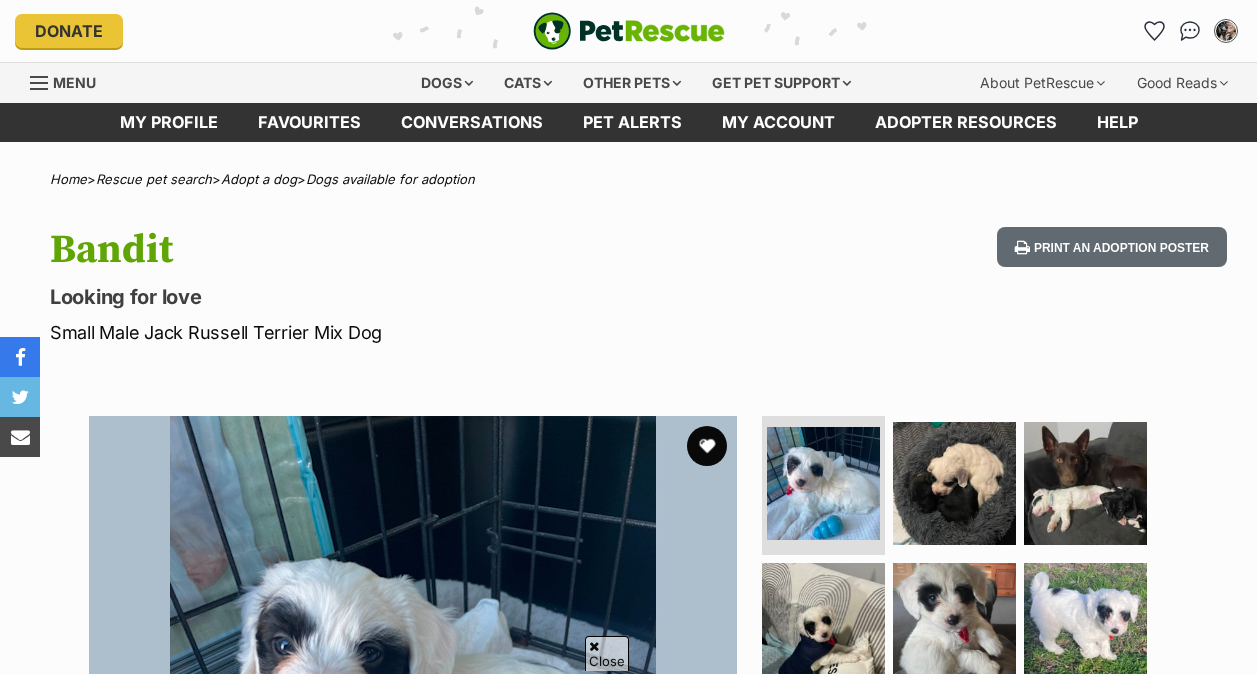scroll, scrollTop: 406, scrollLeft: 0, axis: vertical 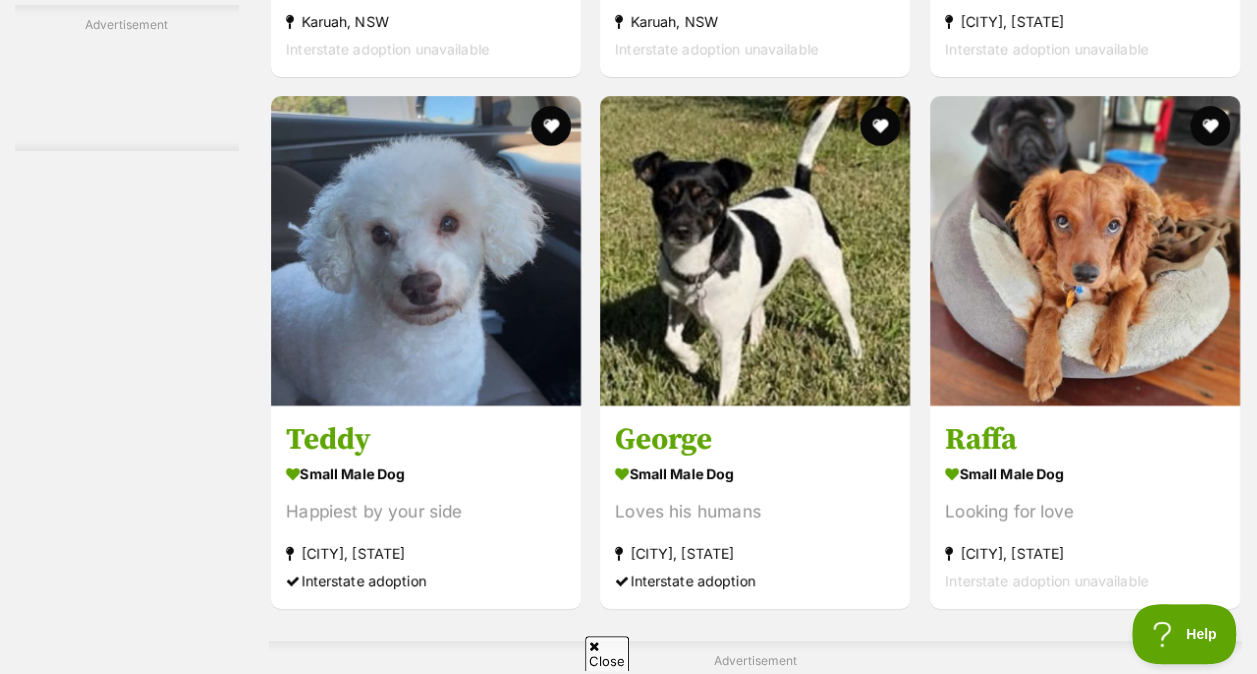 click at bounding box center (859, 1376) 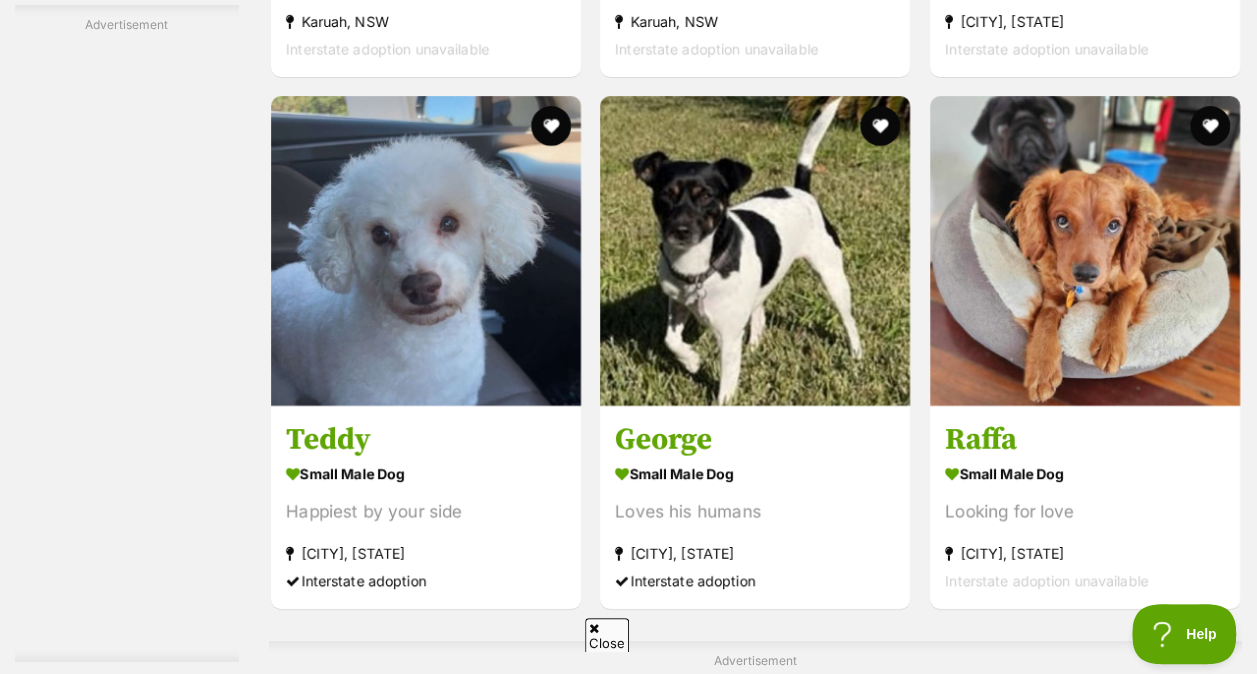scroll, scrollTop: 0, scrollLeft: 0, axis: both 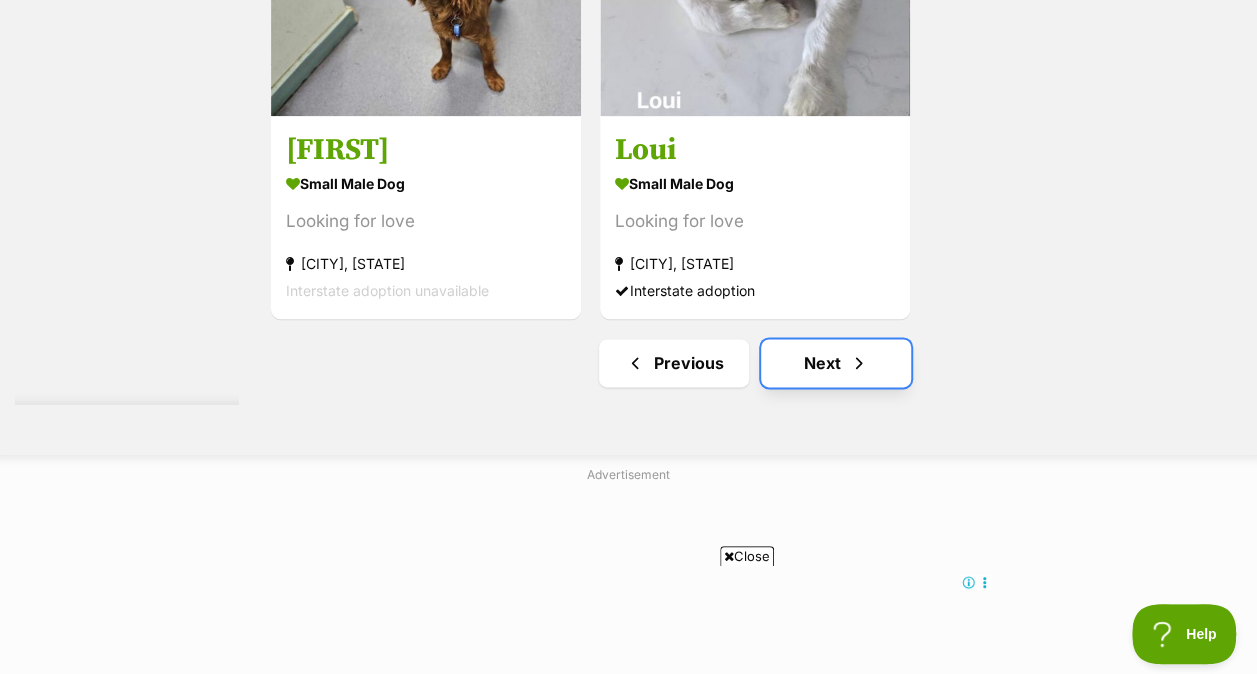 click on "Next" at bounding box center (836, 363) 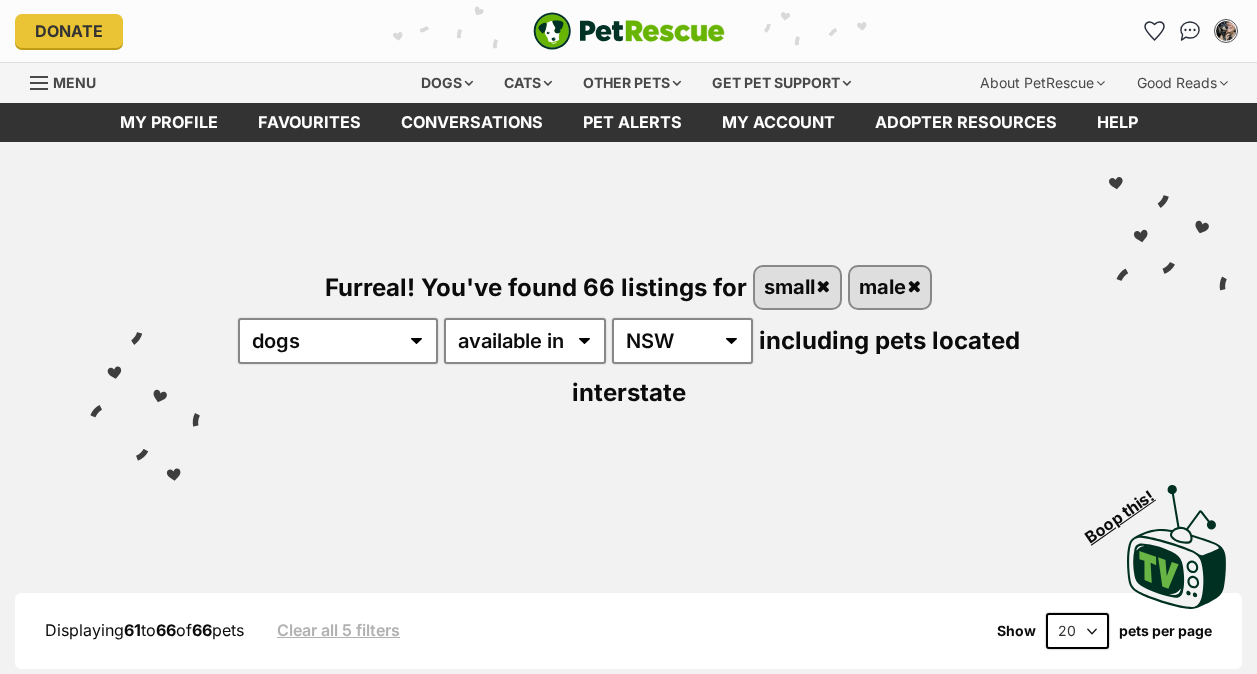 scroll, scrollTop: 0, scrollLeft: 0, axis: both 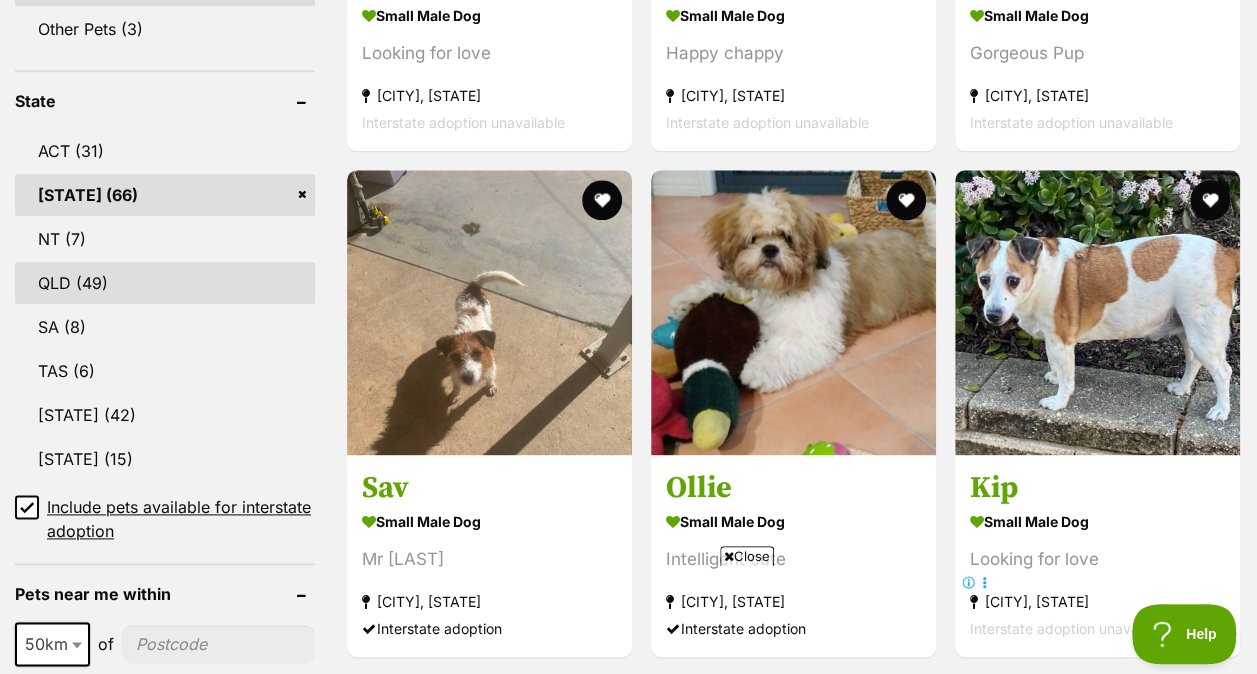 click on "QLD (49)" at bounding box center [165, 283] 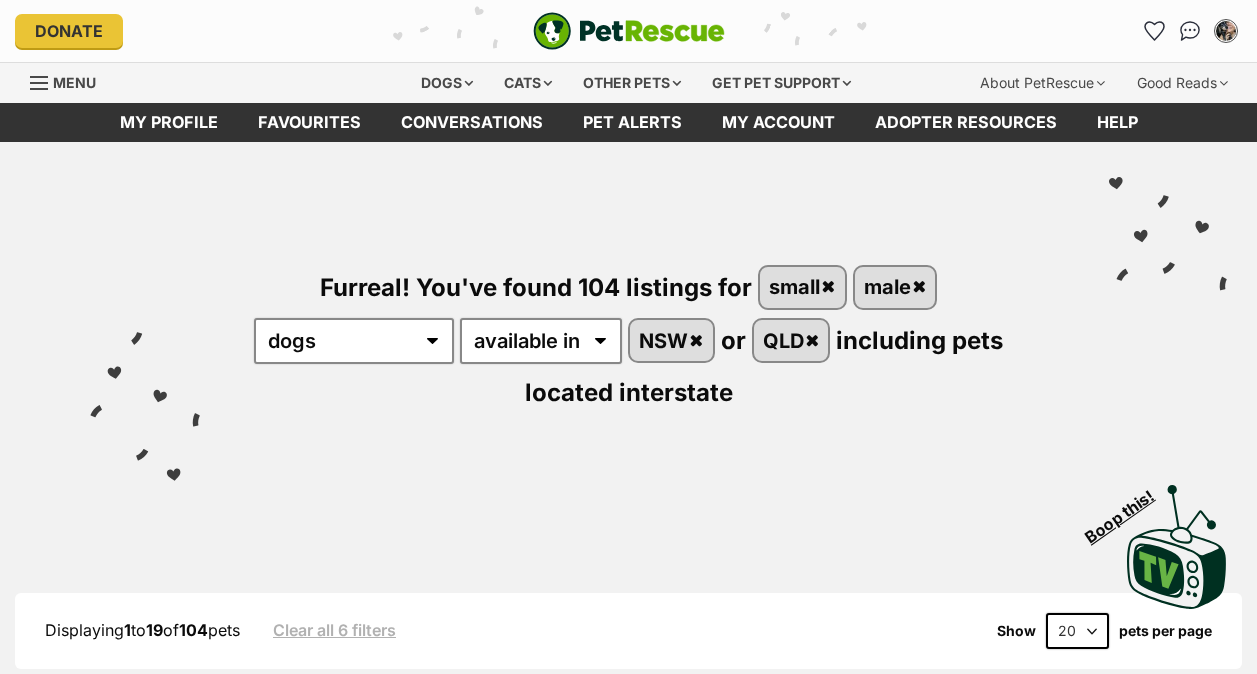 scroll, scrollTop: 0, scrollLeft: 0, axis: both 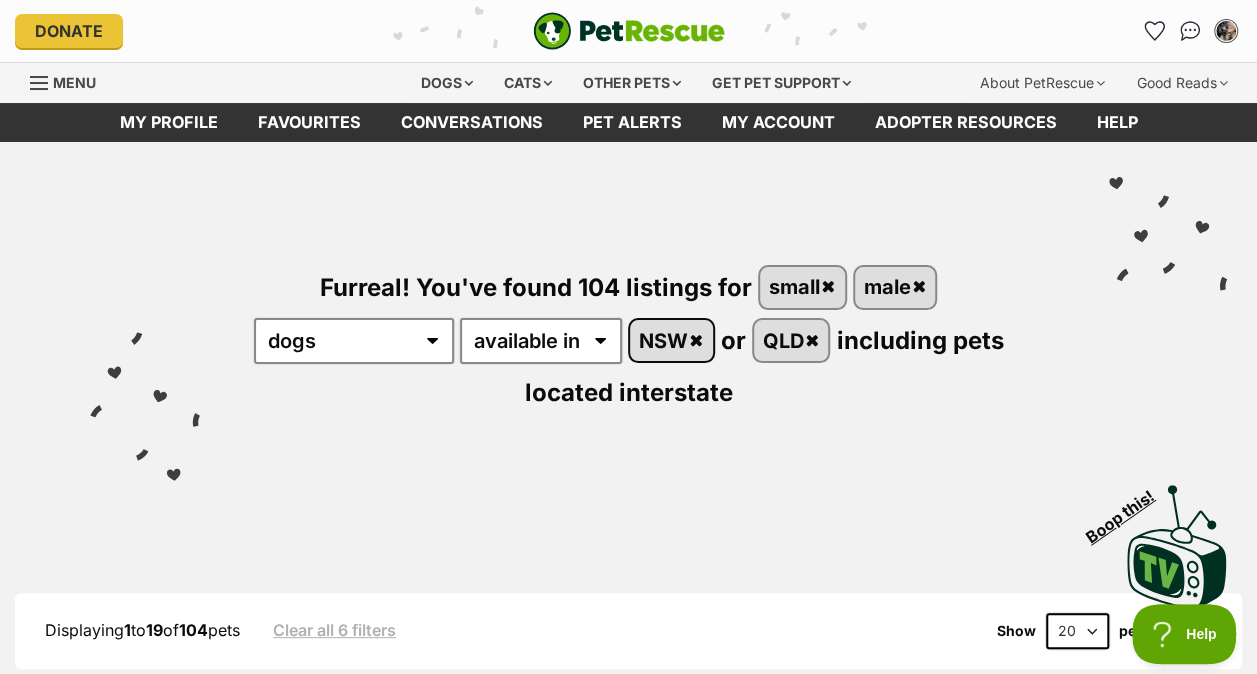 click on "NSW" at bounding box center (671, 340) 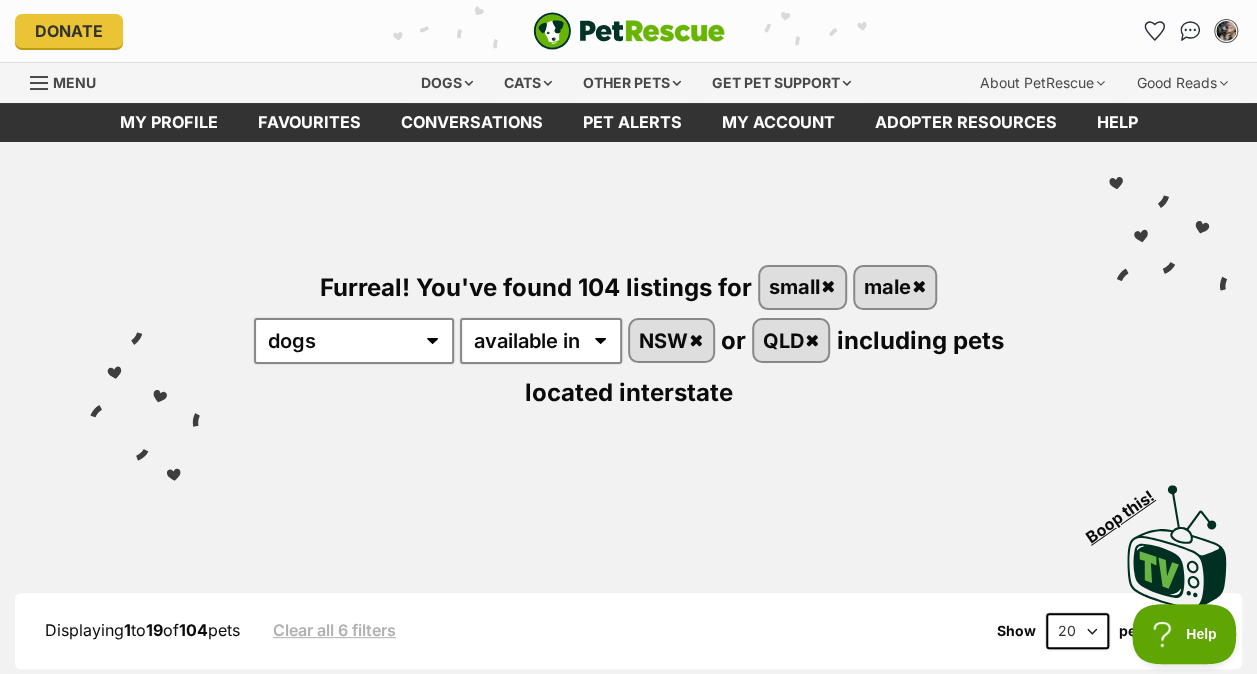 scroll, scrollTop: 0, scrollLeft: 0, axis: both 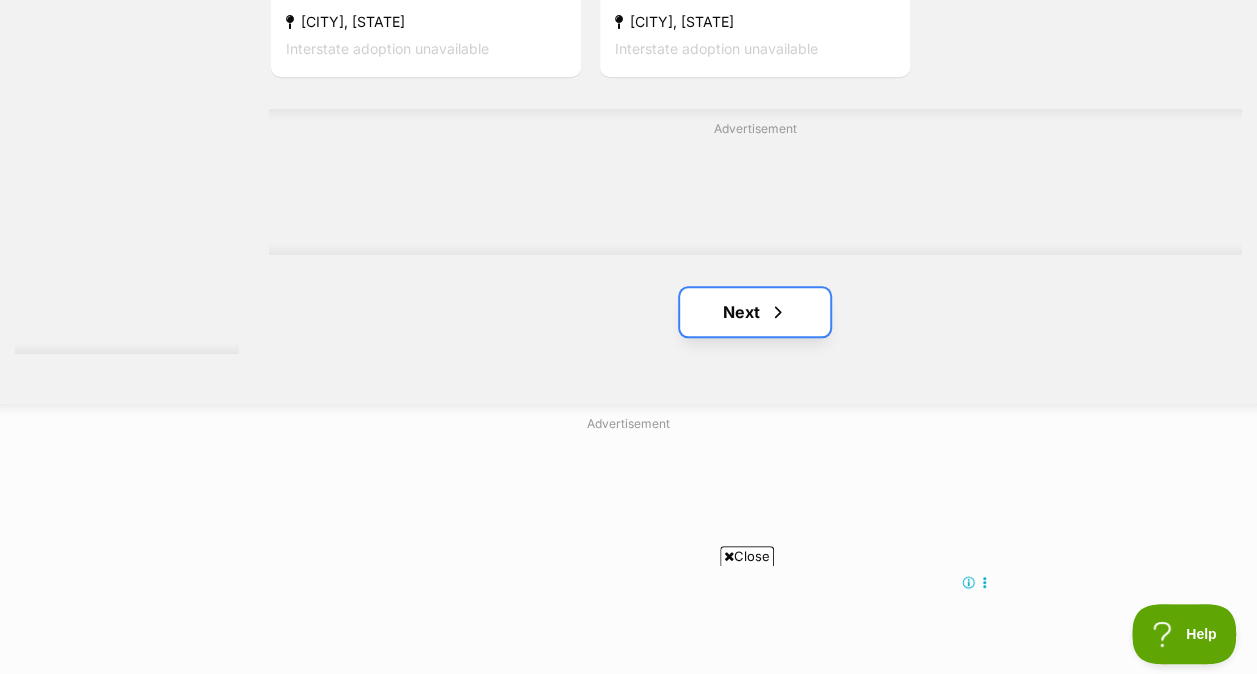 click on "Next" at bounding box center (755, 312) 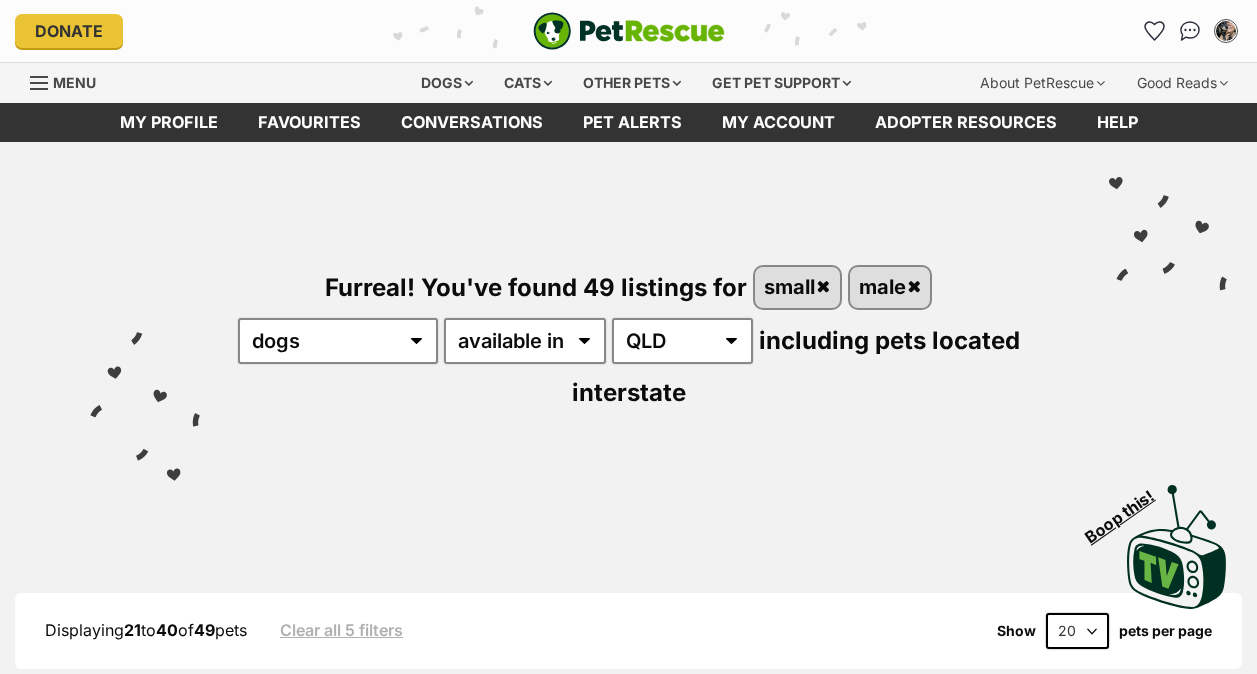 scroll, scrollTop: 0, scrollLeft: 0, axis: both 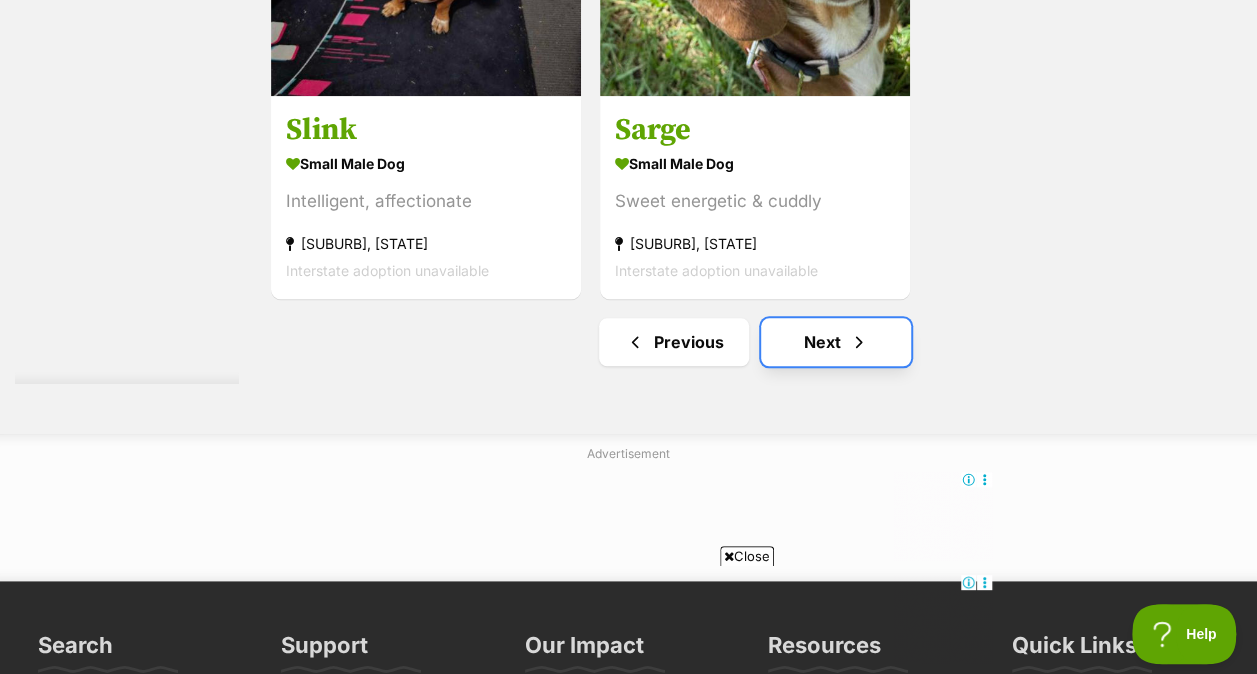 click on "Next" at bounding box center (836, 342) 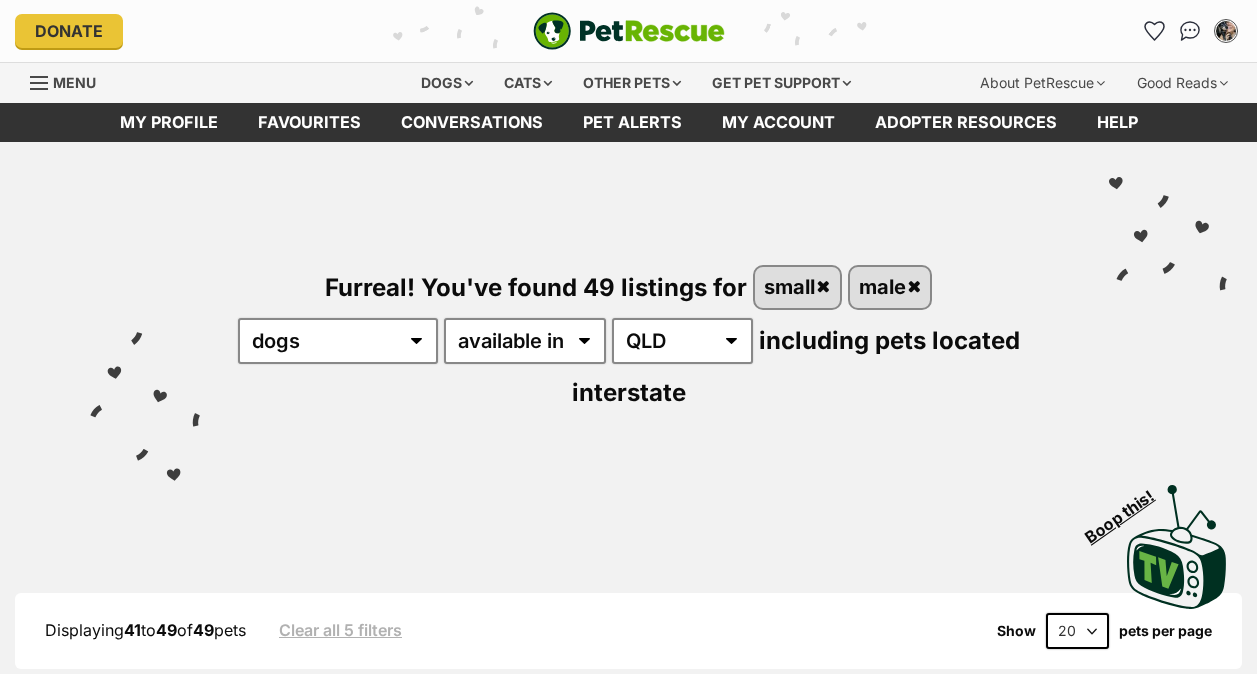 scroll, scrollTop: 0, scrollLeft: 0, axis: both 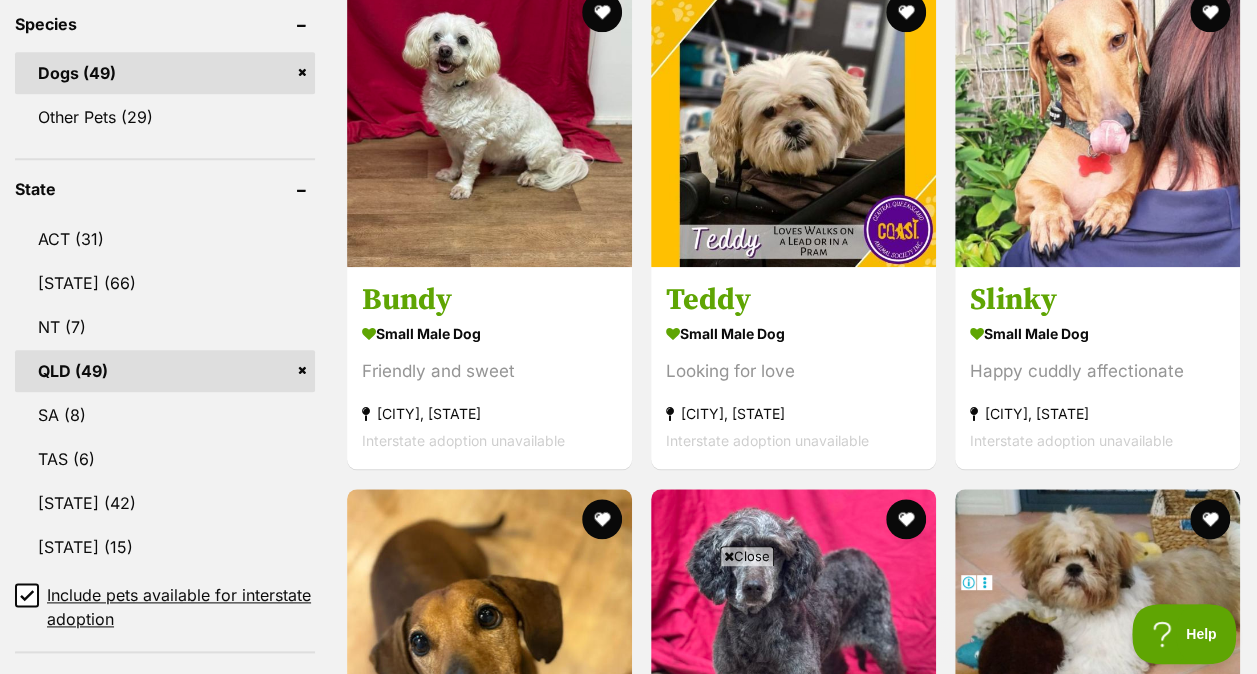 click on "QLD (49)" at bounding box center (165, 371) 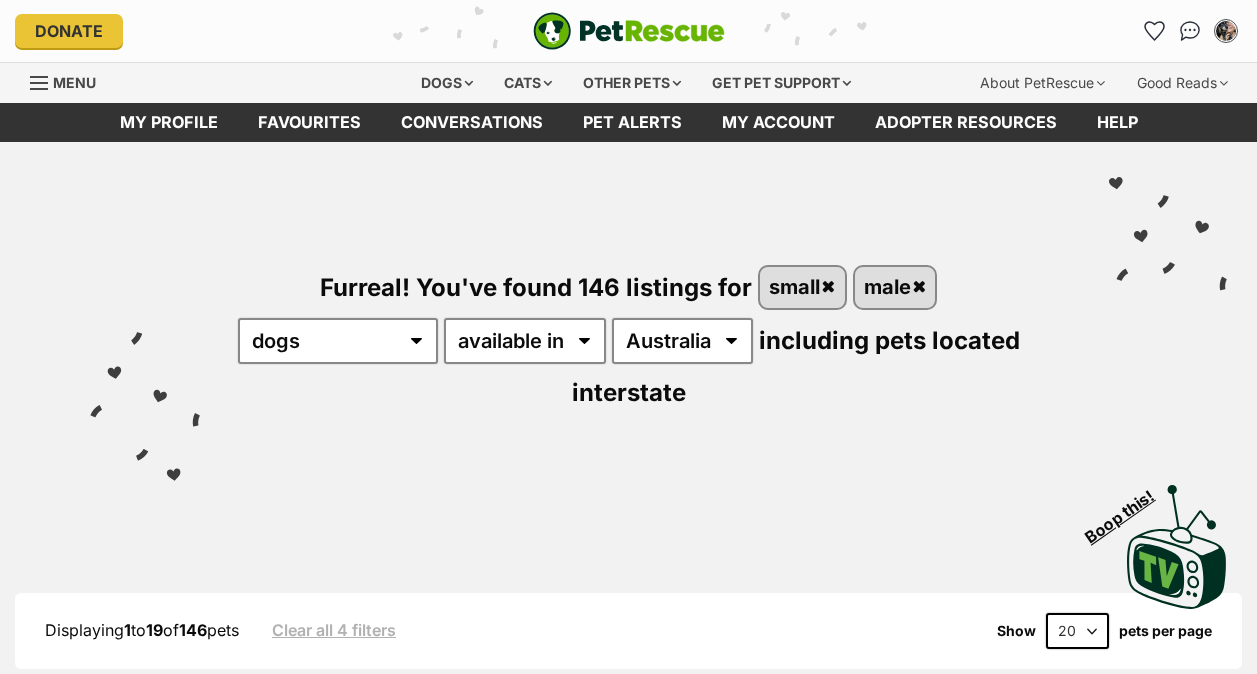 scroll, scrollTop: 0, scrollLeft: 0, axis: both 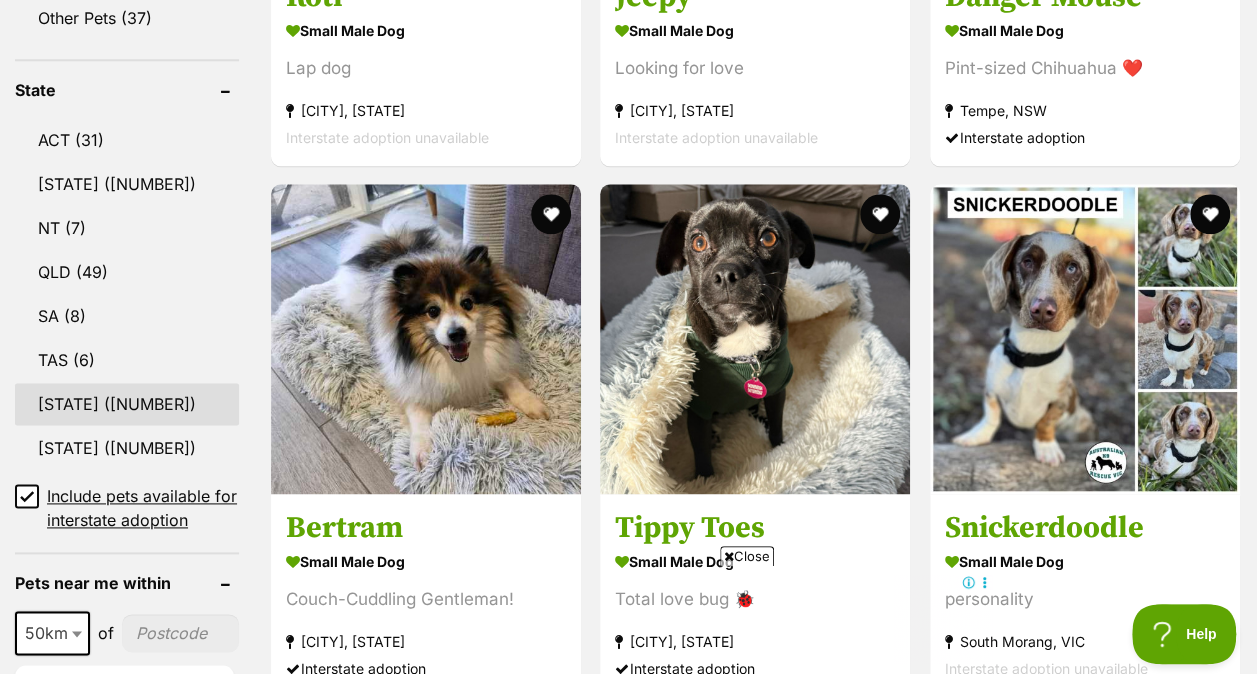 click on "[STATE] ([NUMBER])" at bounding box center [127, 404] 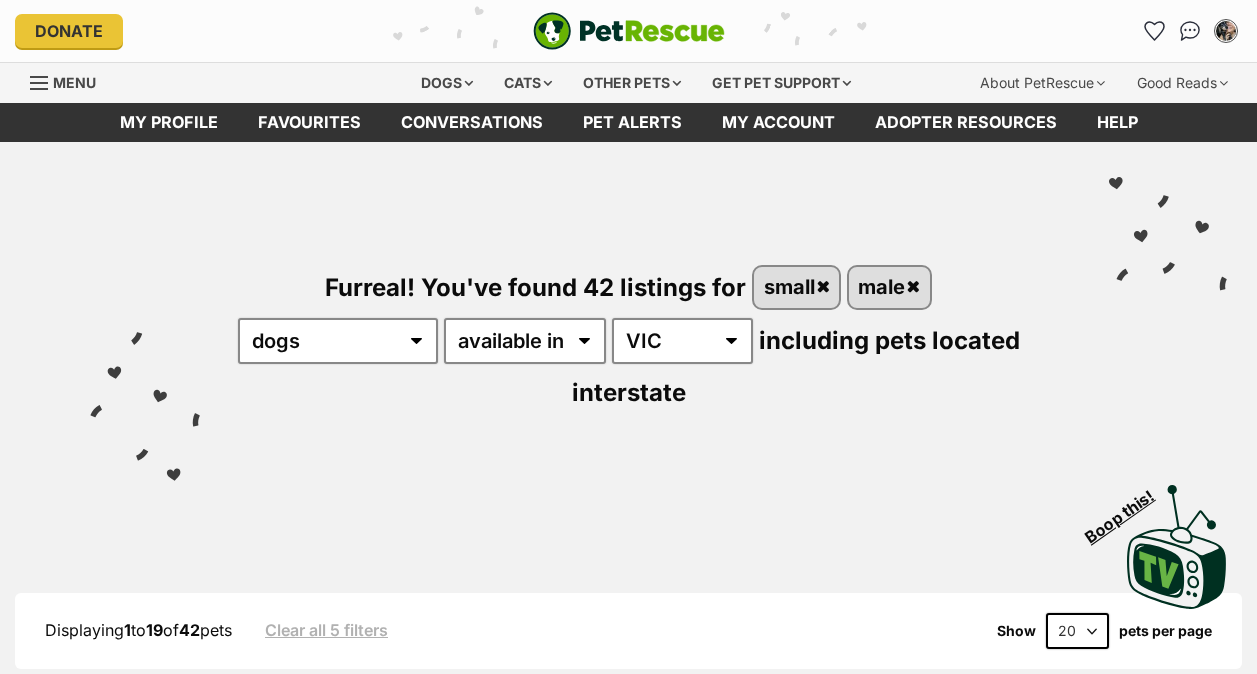 scroll, scrollTop: 0, scrollLeft: 0, axis: both 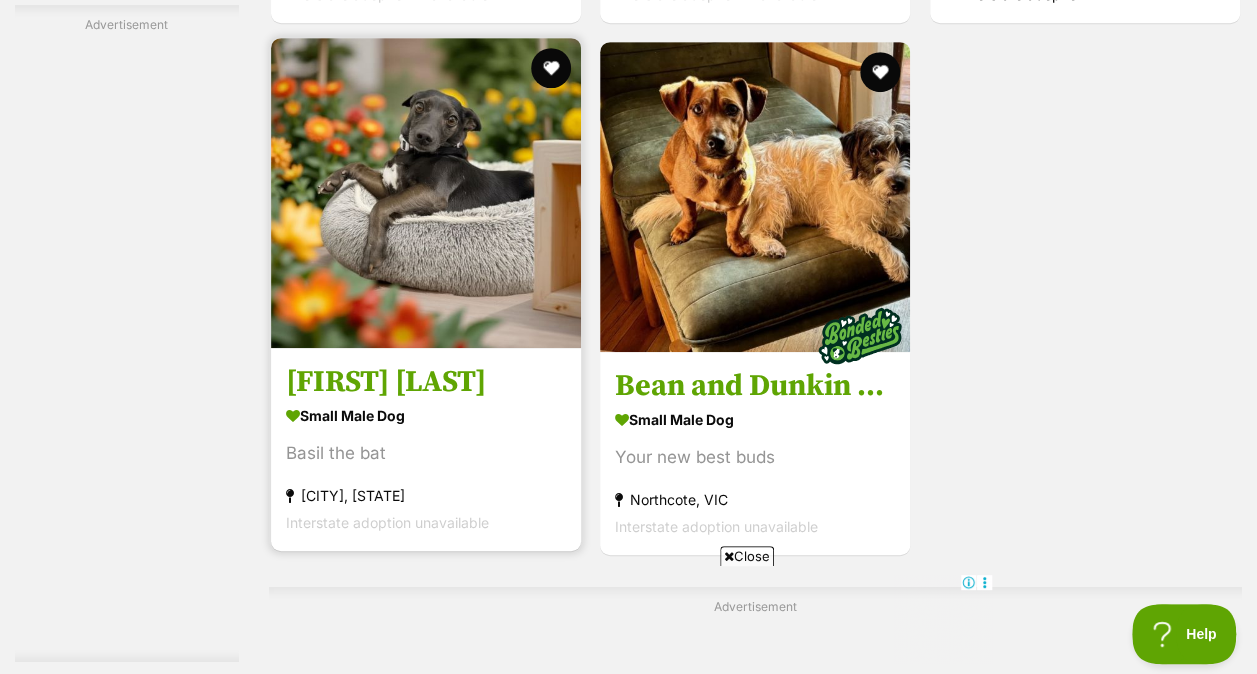 click at bounding box center [426, 193] 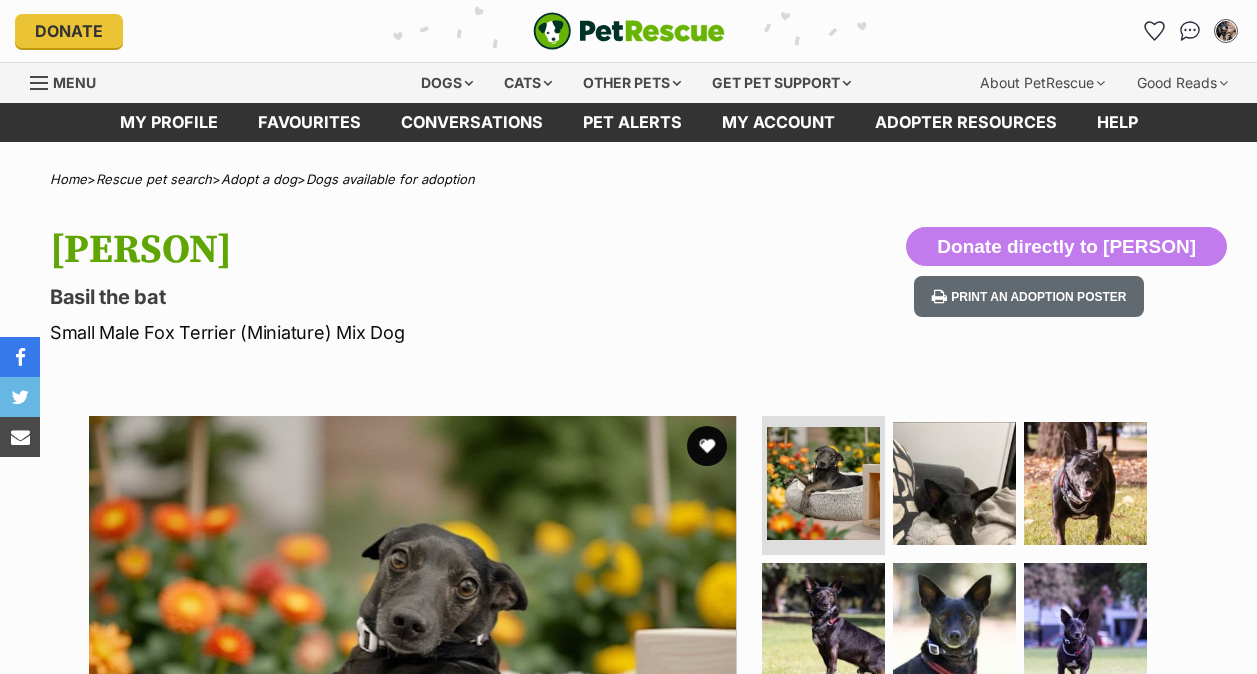 scroll, scrollTop: 0, scrollLeft: 0, axis: both 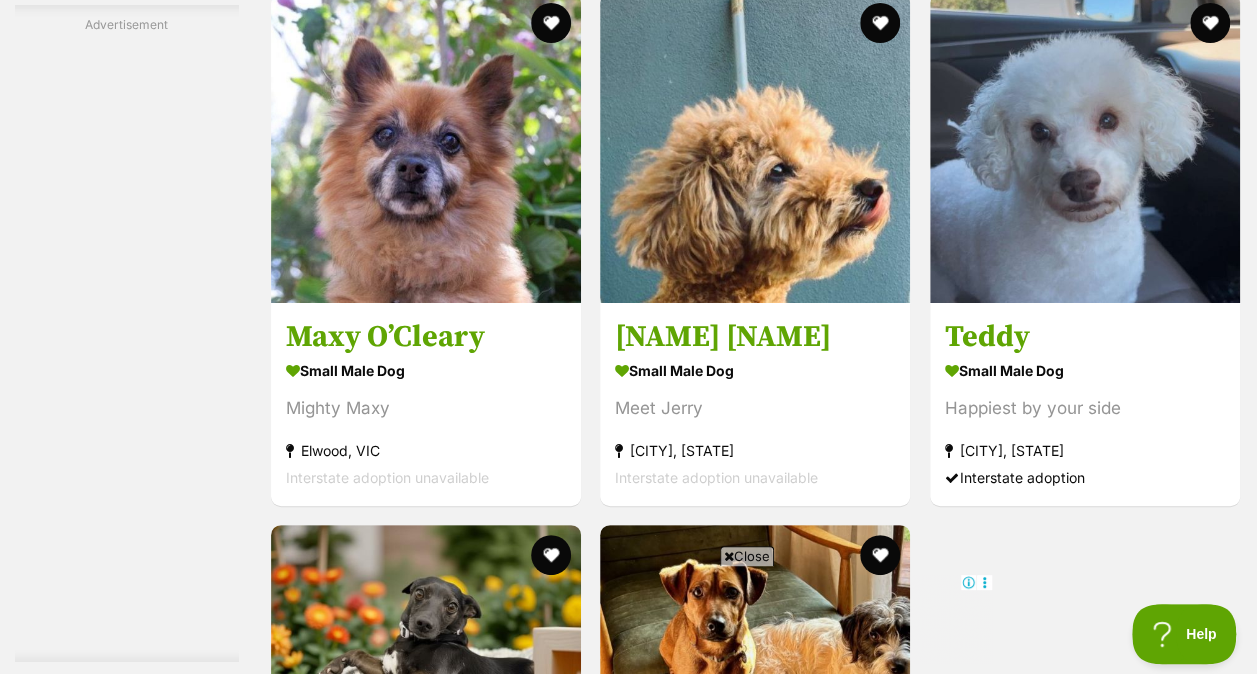 click on "Next" at bounding box center (755, 1273) 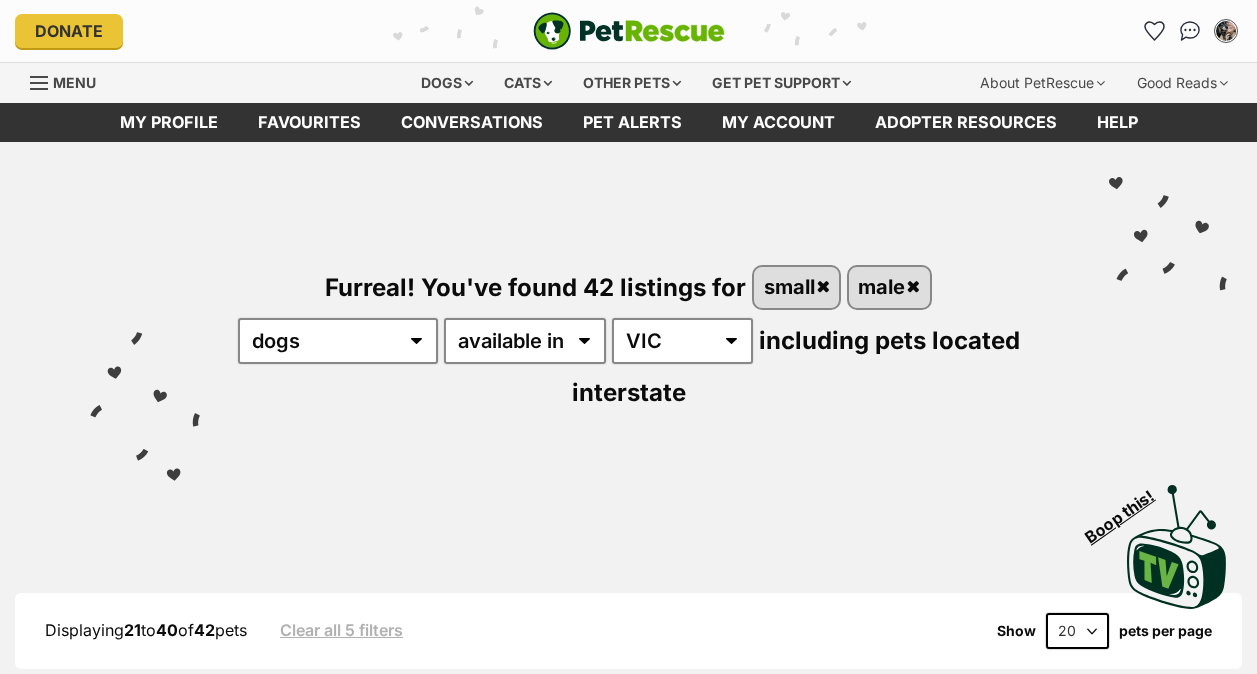 scroll, scrollTop: 0, scrollLeft: 0, axis: both 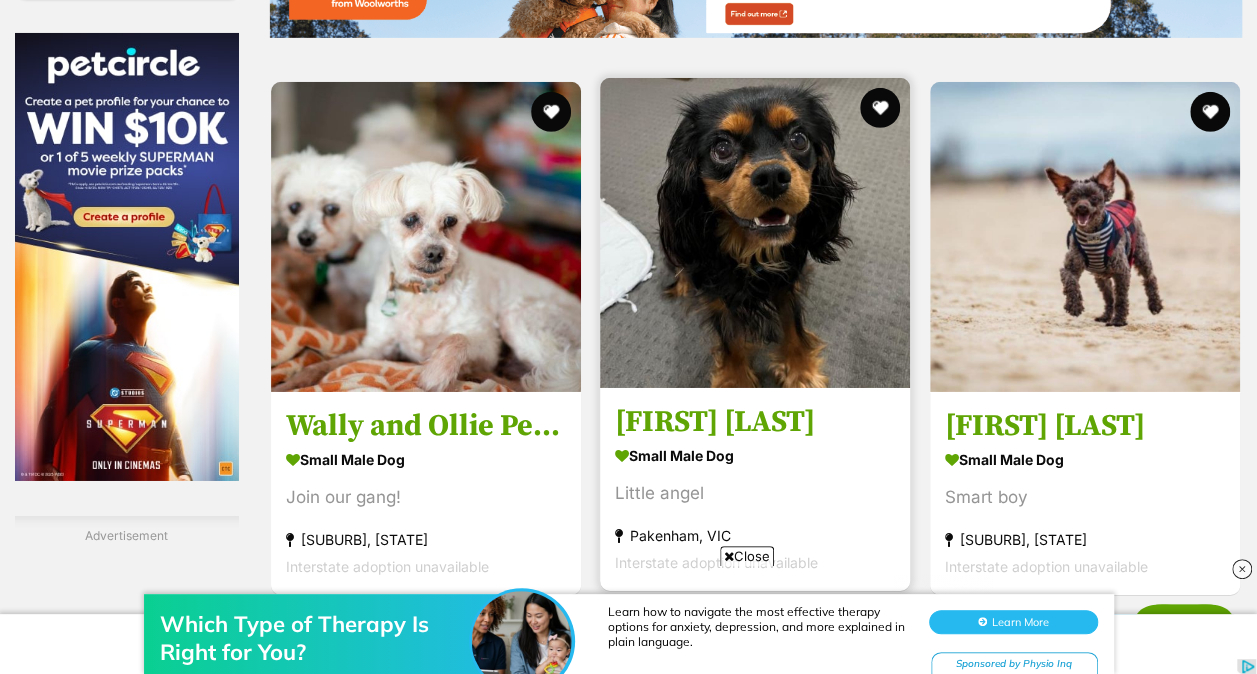 drag, startPoint x: 813, startPoint y: 384, endPoint x: 744, endPoint y: 342, distance: 80.77747 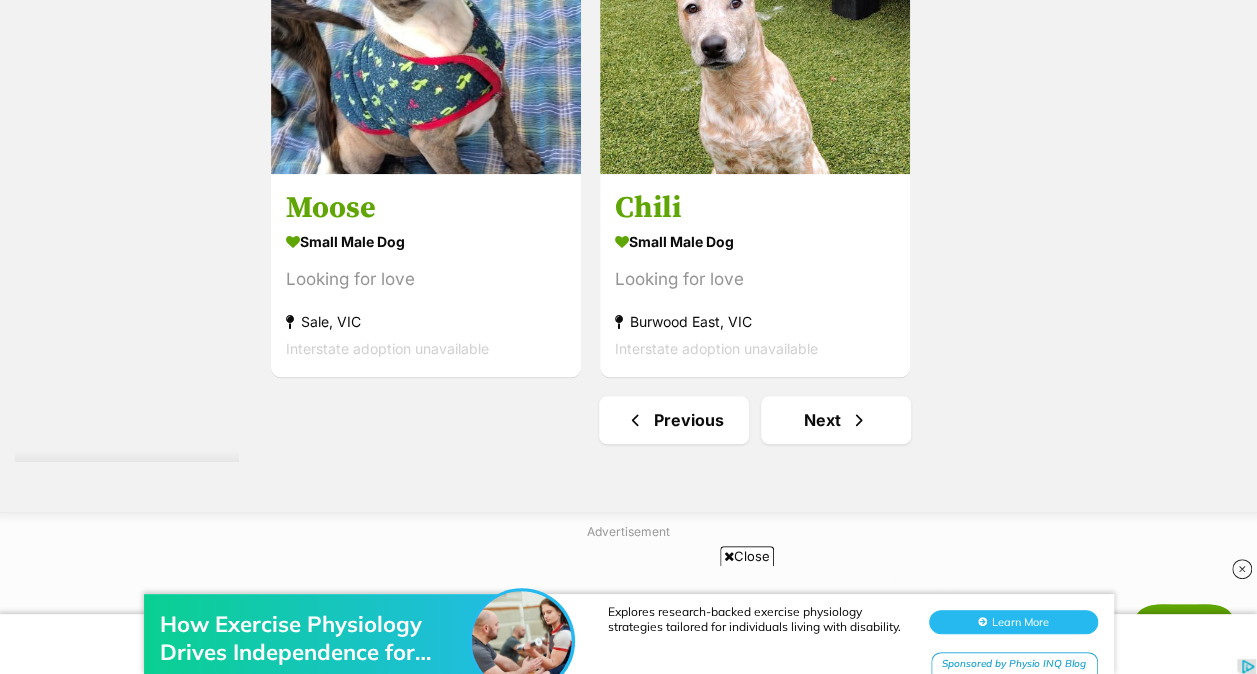 scroll, scrollTop: 4623, scrollLeft: 0, axis: vertical 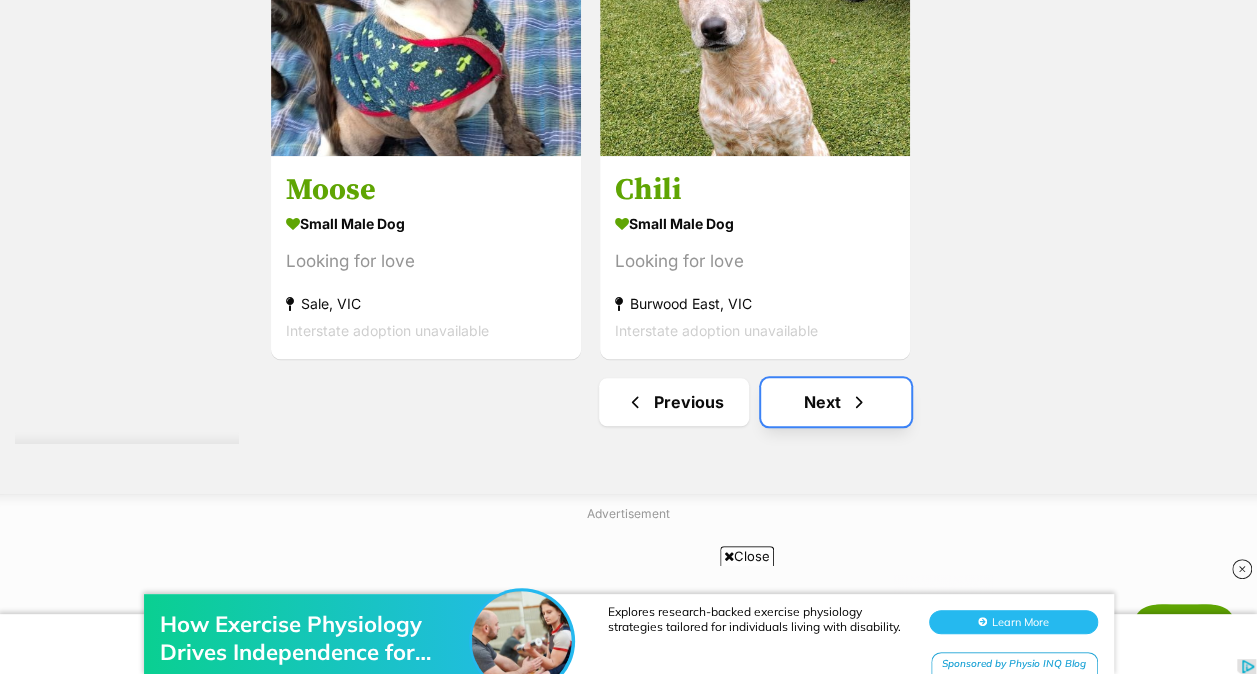 click on "Next" at bounding box center (836, 402) 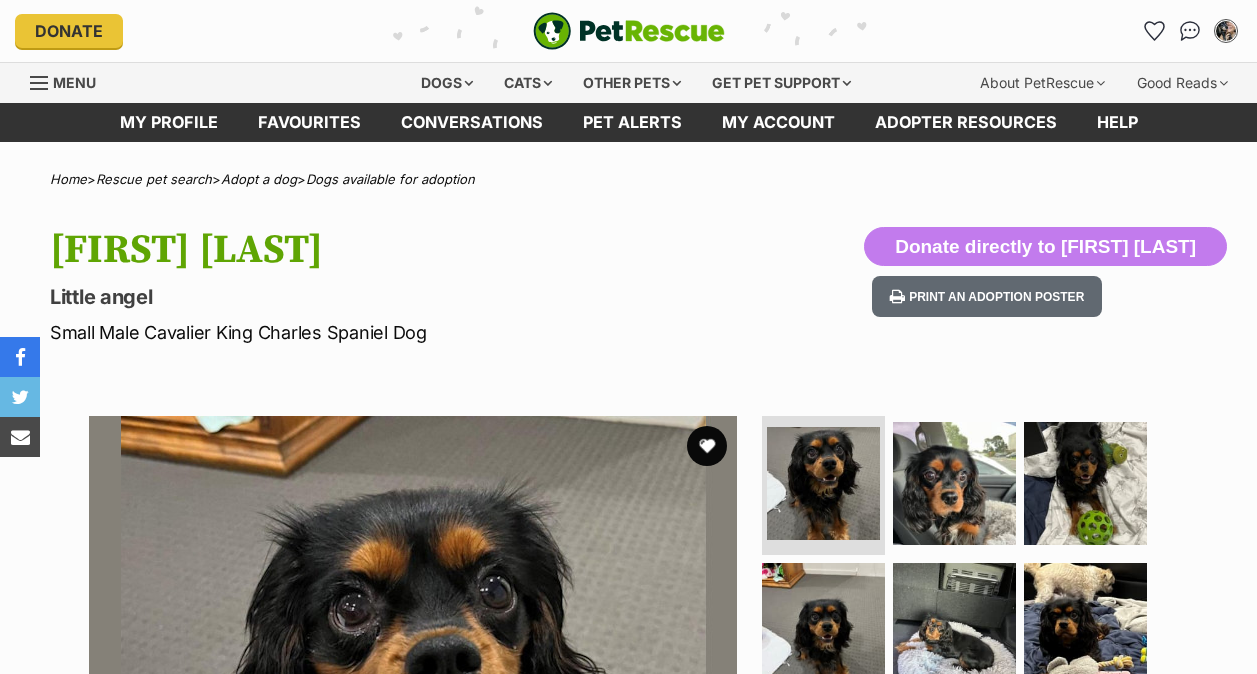 scroll, scrollTop: 0, scrollLeft: 0, axis: both 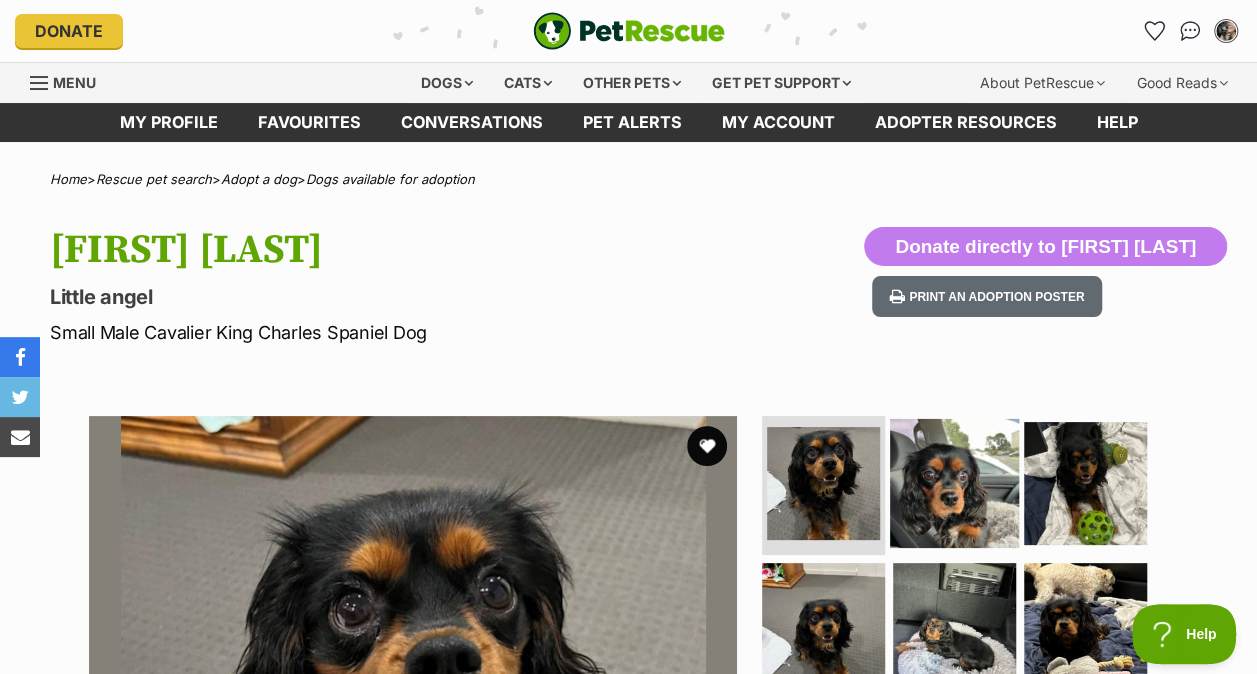 click at bounding box center (954, 482) 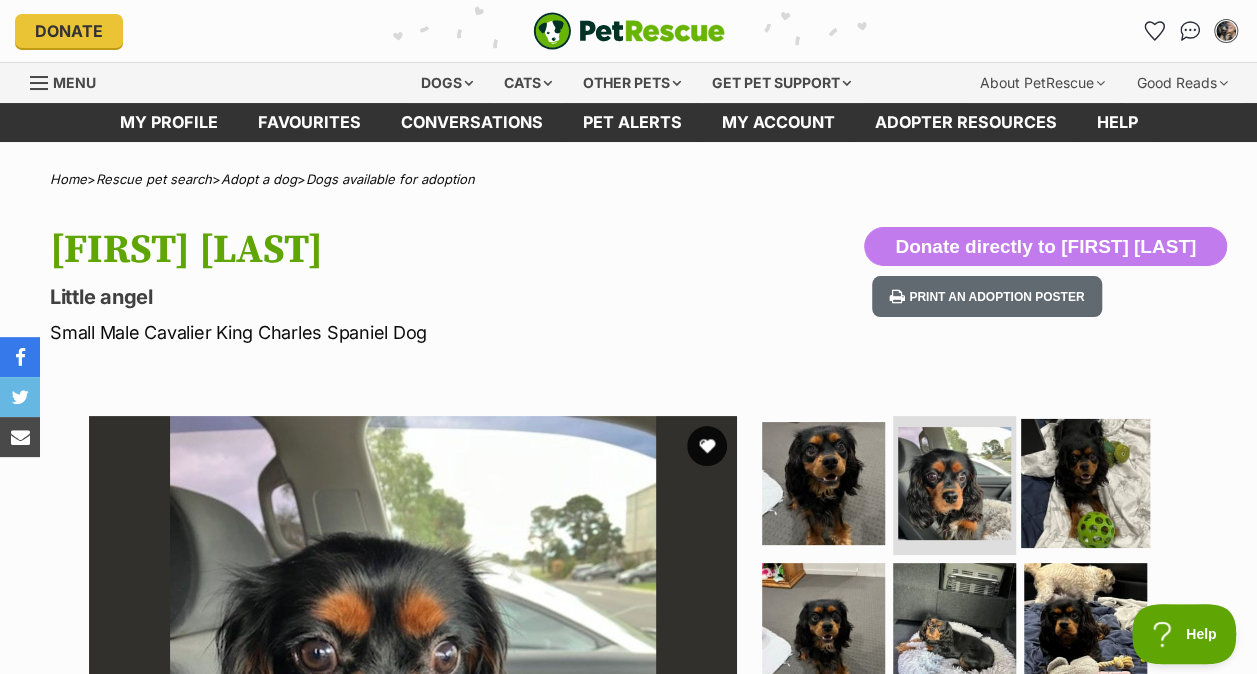 click at bounding box center [1085, 482] 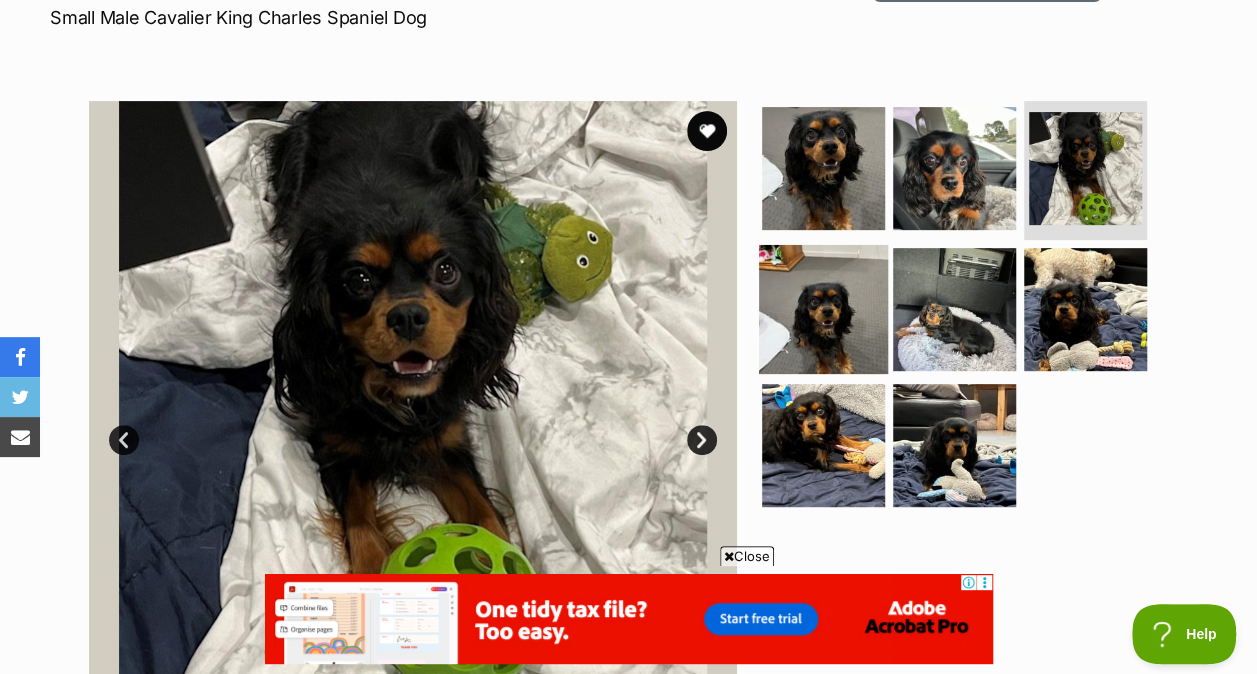scroll, scrollTop: 0, scrollLeft: 0, axis: both 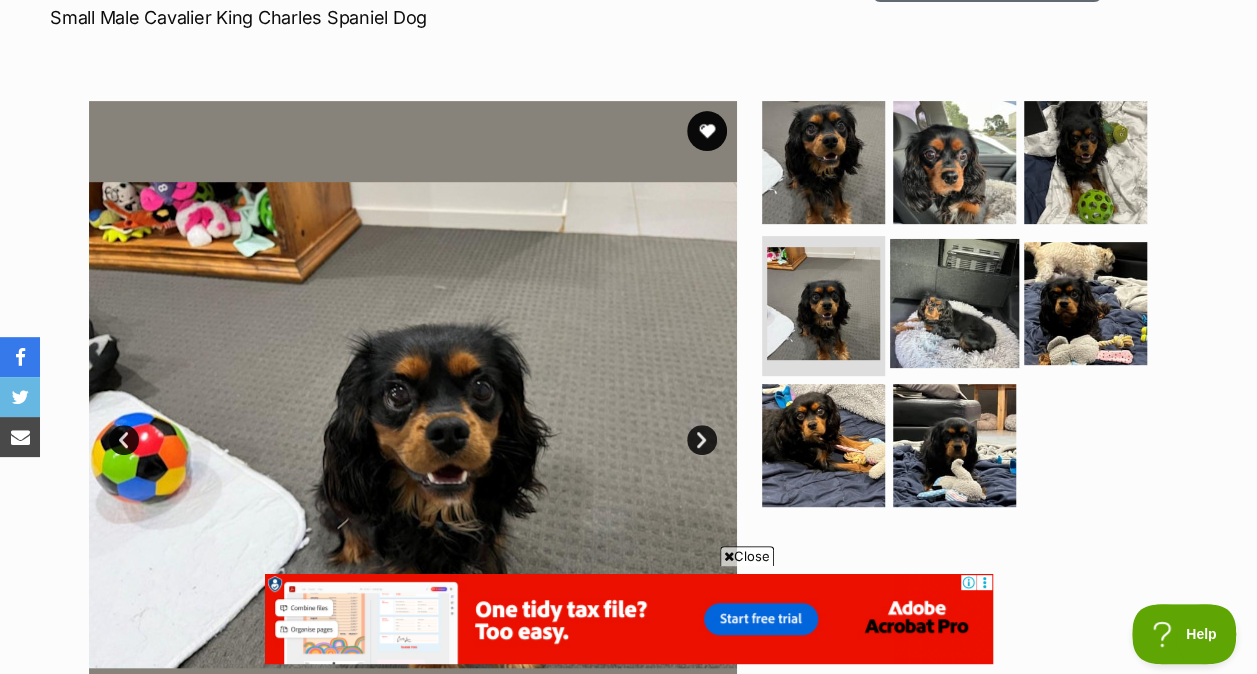 click at bounding box center [954, 303] 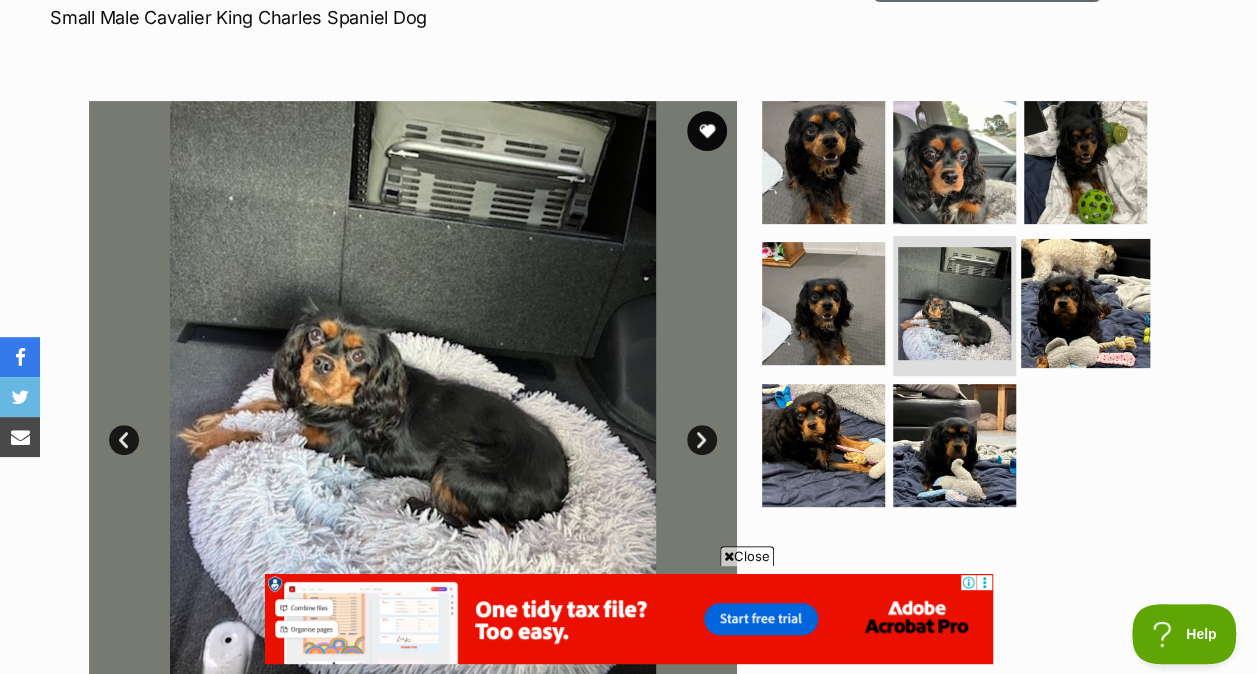 scroll, scrollTop: 0, scrollLeft: 0, axis: both 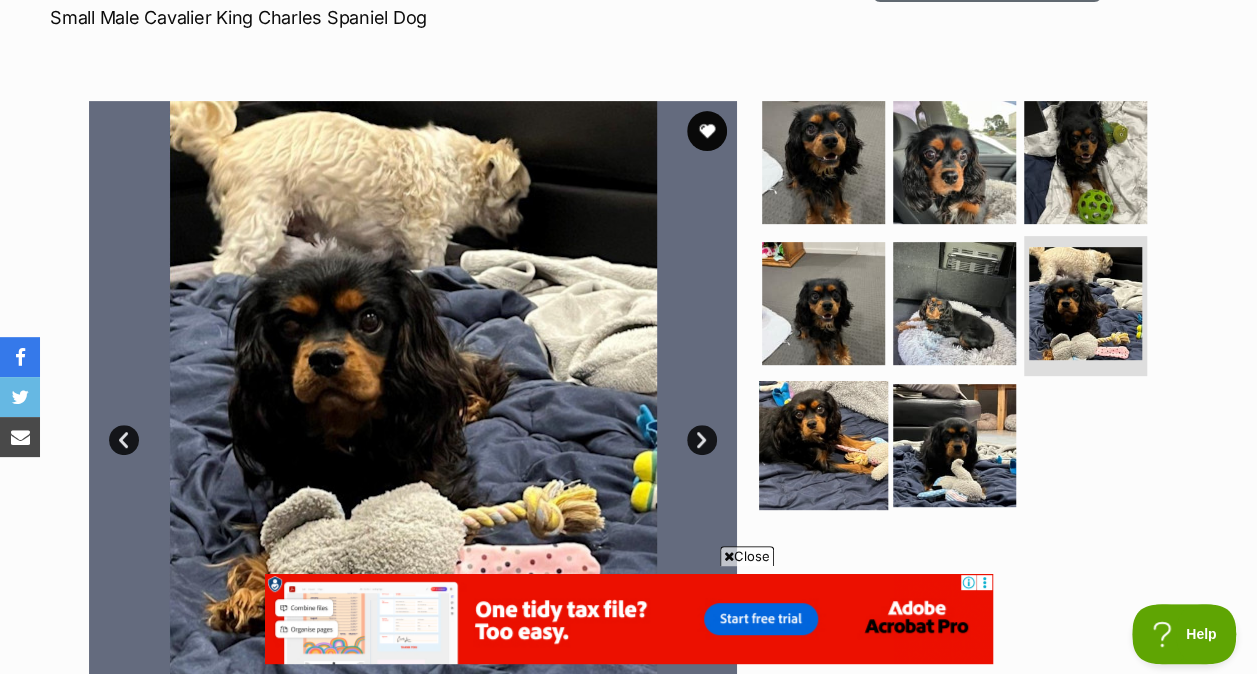 click at bounding box center [823, 445] 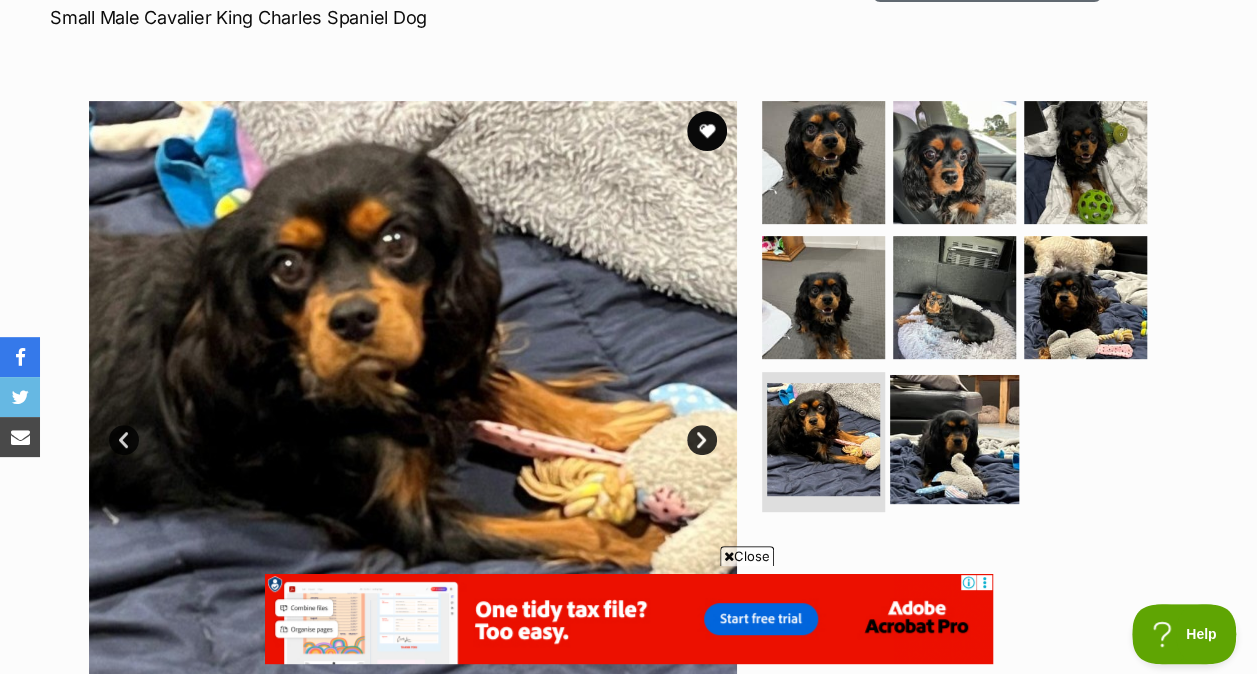 click at bounding box center [954, 439] 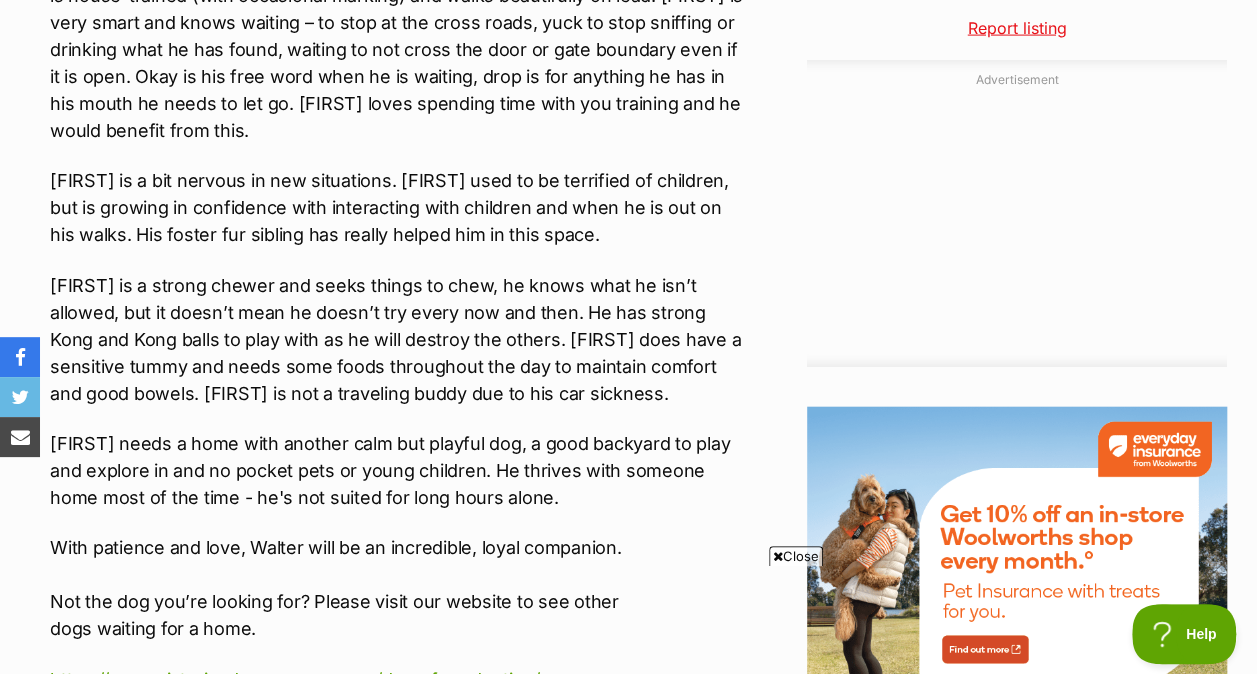 scroll, scrollTop: 2192, scrollLeft: 0, axis: vertical 